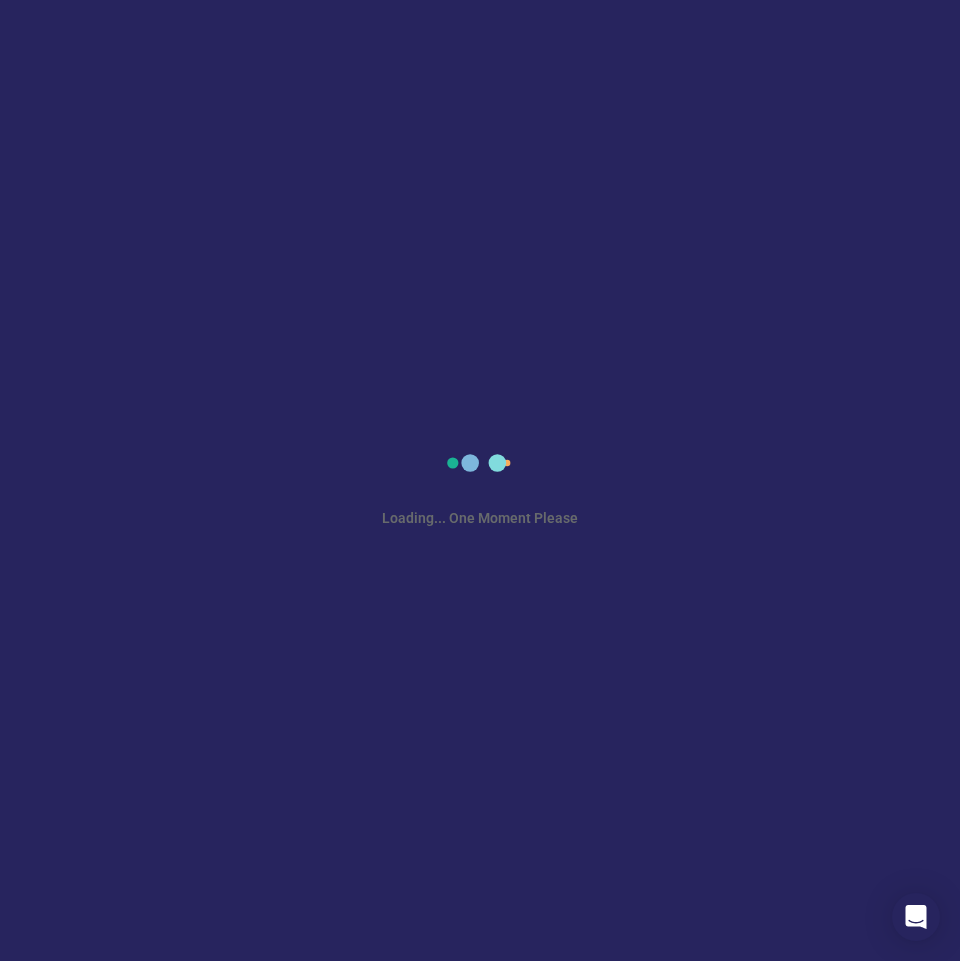 scroll, scrollTop: 0, scrollLeft: 0, axis: both 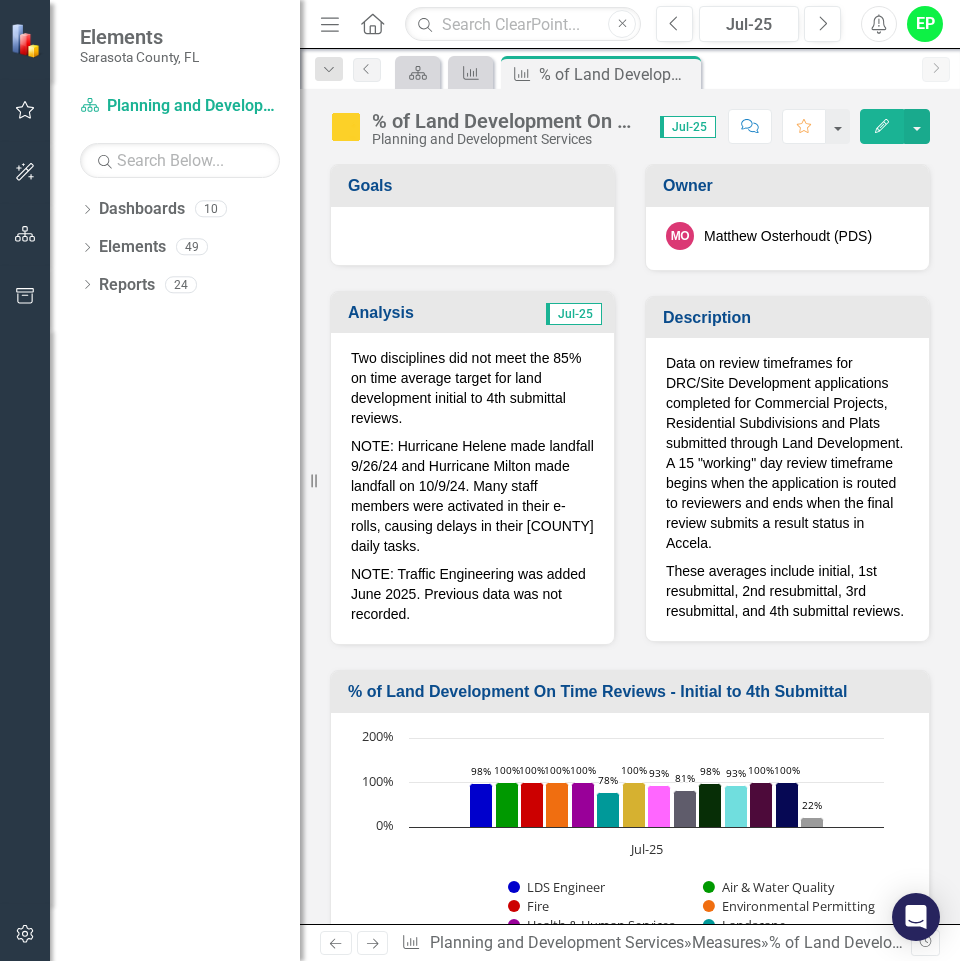 drag, startPoint x: 310, startPoint y: 482, endPoint x: 70, endPoint y: 434, distance: 244.75293 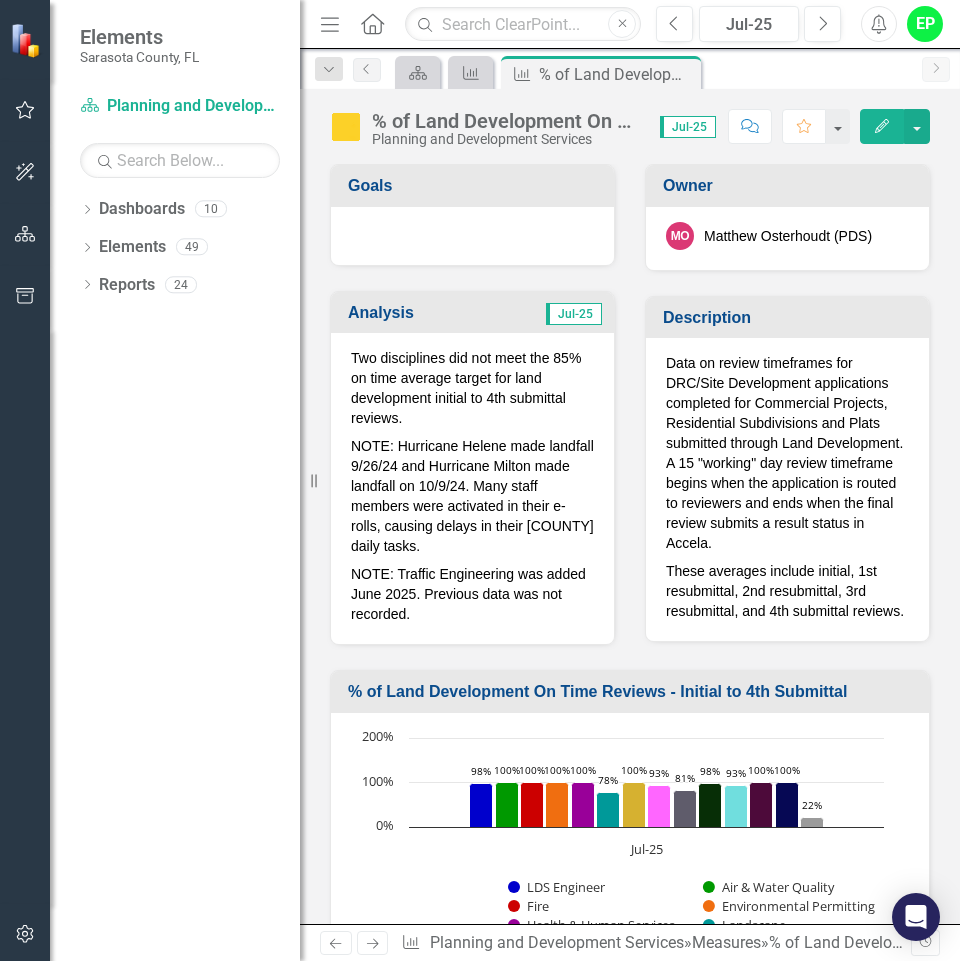 click on "Elements Sarasota County, FL Dashboard Planning and Development Services Search Dropdown Dashboards 10 2026 DRAFT Strategic Plan Sarasota County Dashboard Dropdown Planning and Development Services Planning and Zoning Environmental Protection Building Code Enforcement Property Management - Real Estate Services Dropdown Archive (2019-2024) Archive - Planning and Development Services Dropdown Elements 49 Dropdown Goals Goals 5 Capitalize on the use of Technology Simplify and Streamline County Processes Deliver Exceptional County Services Responding to the Needs of the Sarasota County Community Be a High Performing Team Act as a Responsible Financial Steward Dropdown Action Actions 12   Planning and Development Services (PDS) One Stop Logistical Plan   Initiate Fee Study for Fund 174 (Land Development)   Impact Fee Technical Report Update   Neighborhood Services - Helping Hands   Determine Level of Service for Englewood CRA Assets   Streamline Licensing   Evaluate Code Enforcement Zones           Dropdown 32 24" at bounding box center (150, 480) 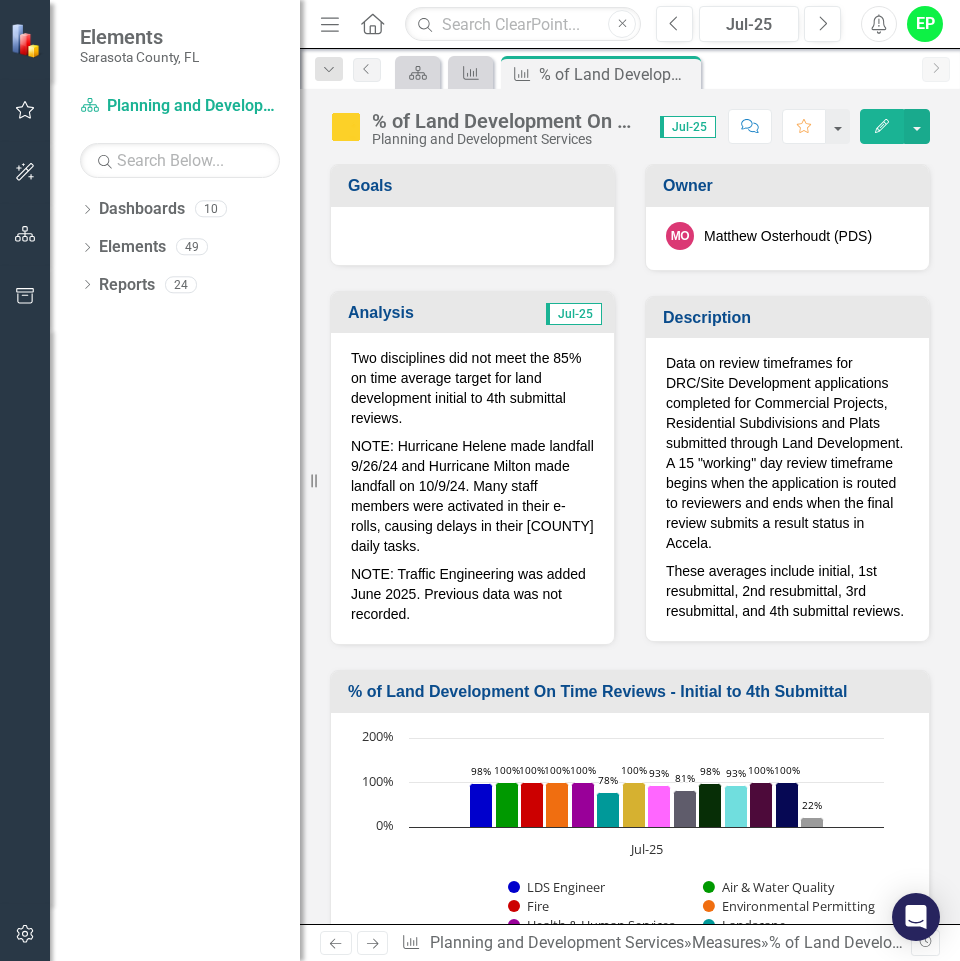 click 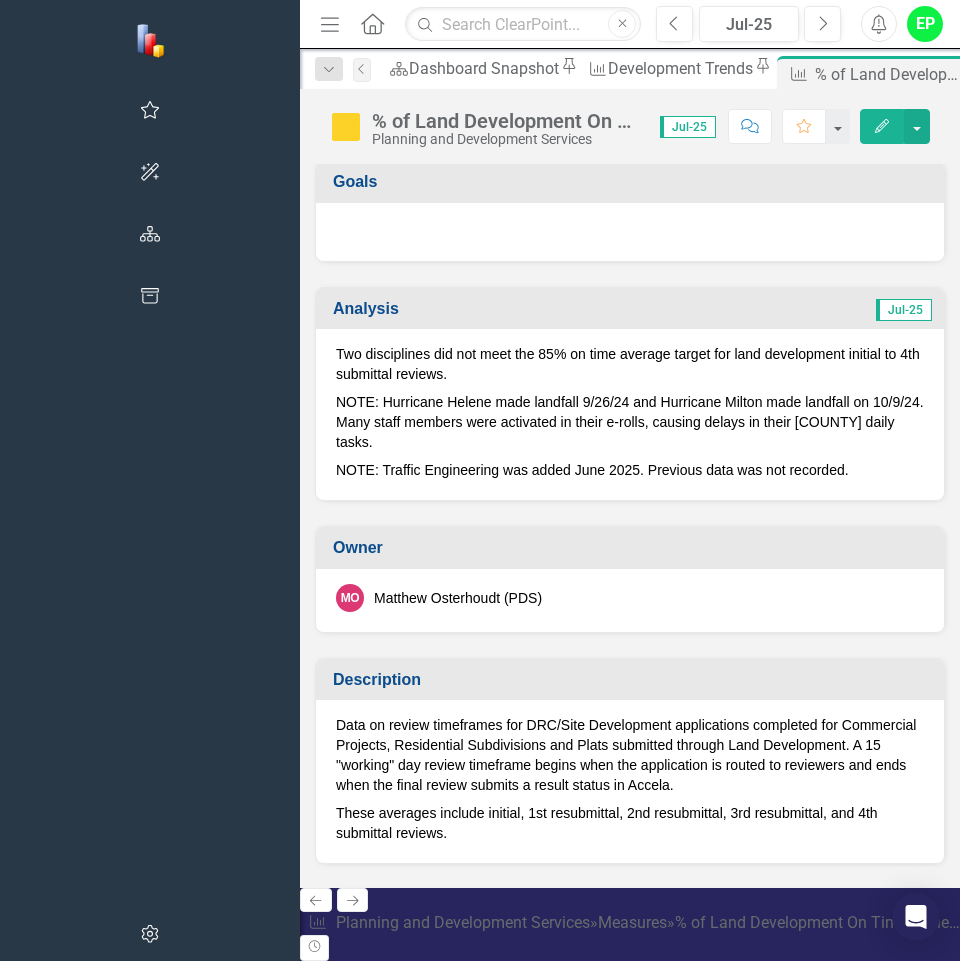 scroll, scrollTop: 0, scrollLeft: 0, axis: both 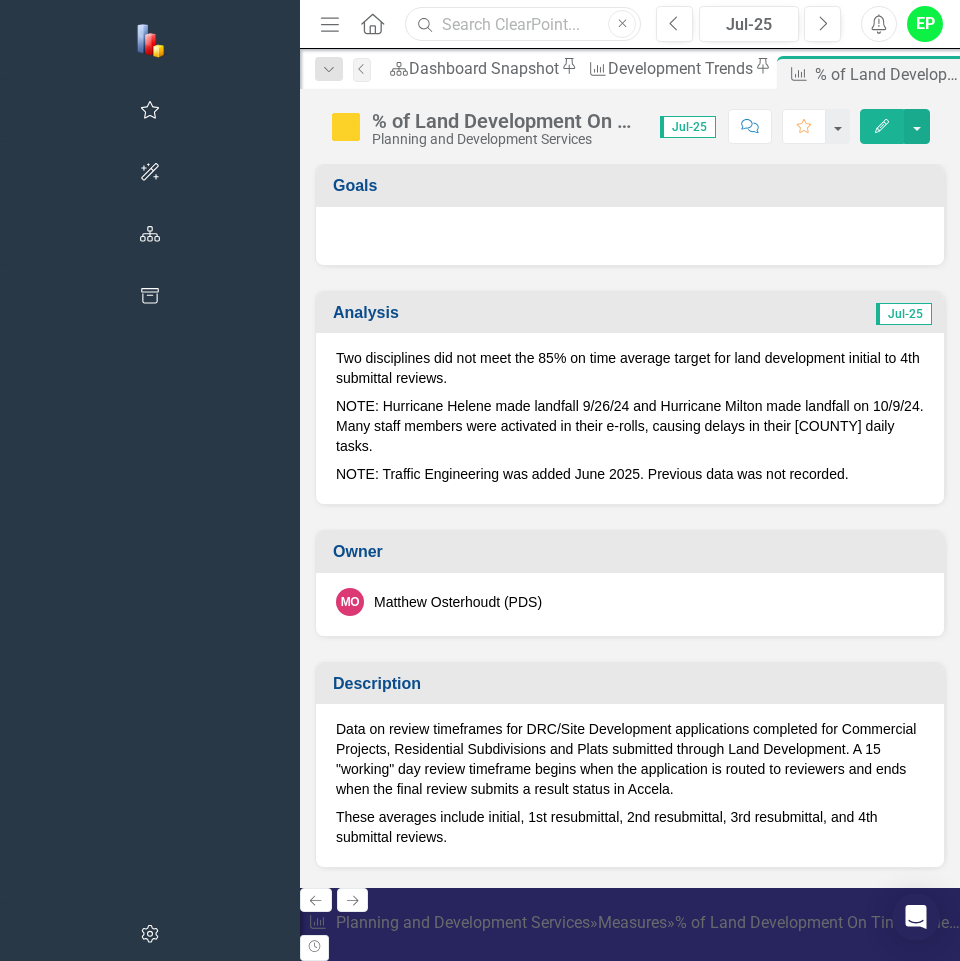 click at bounding box center (523, 24) 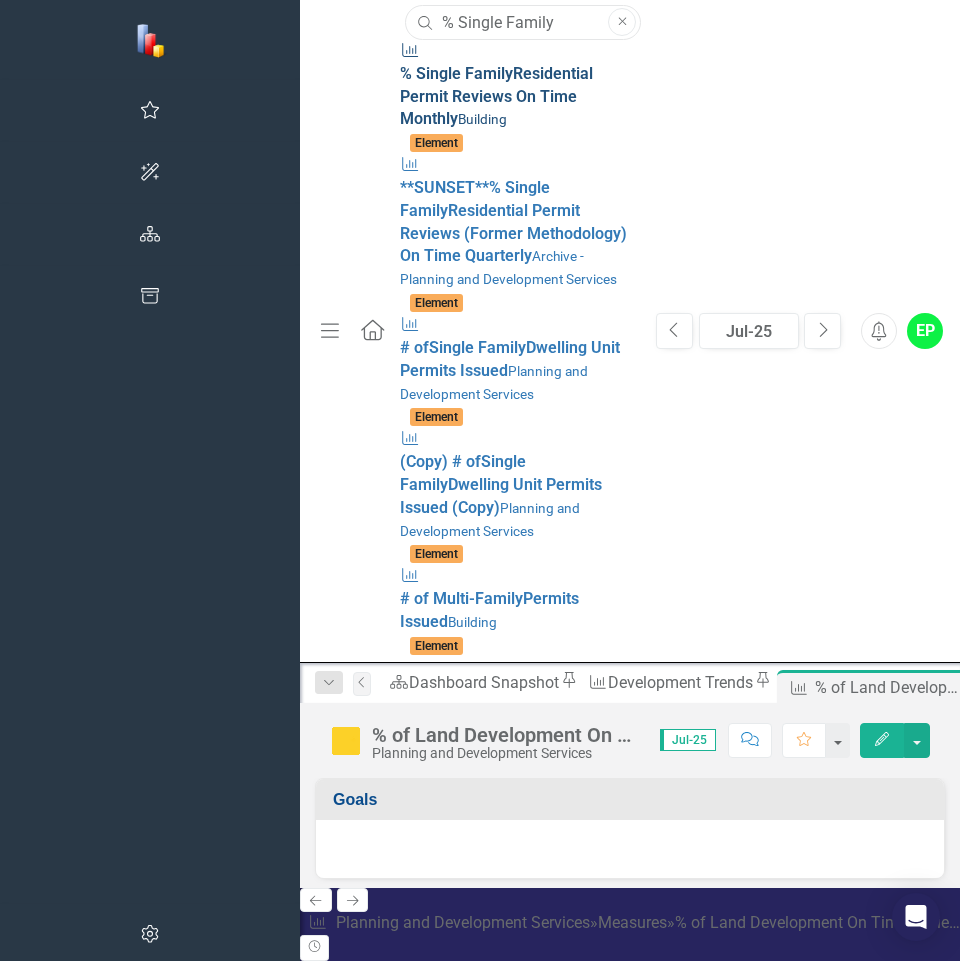 type on "% Single Family" 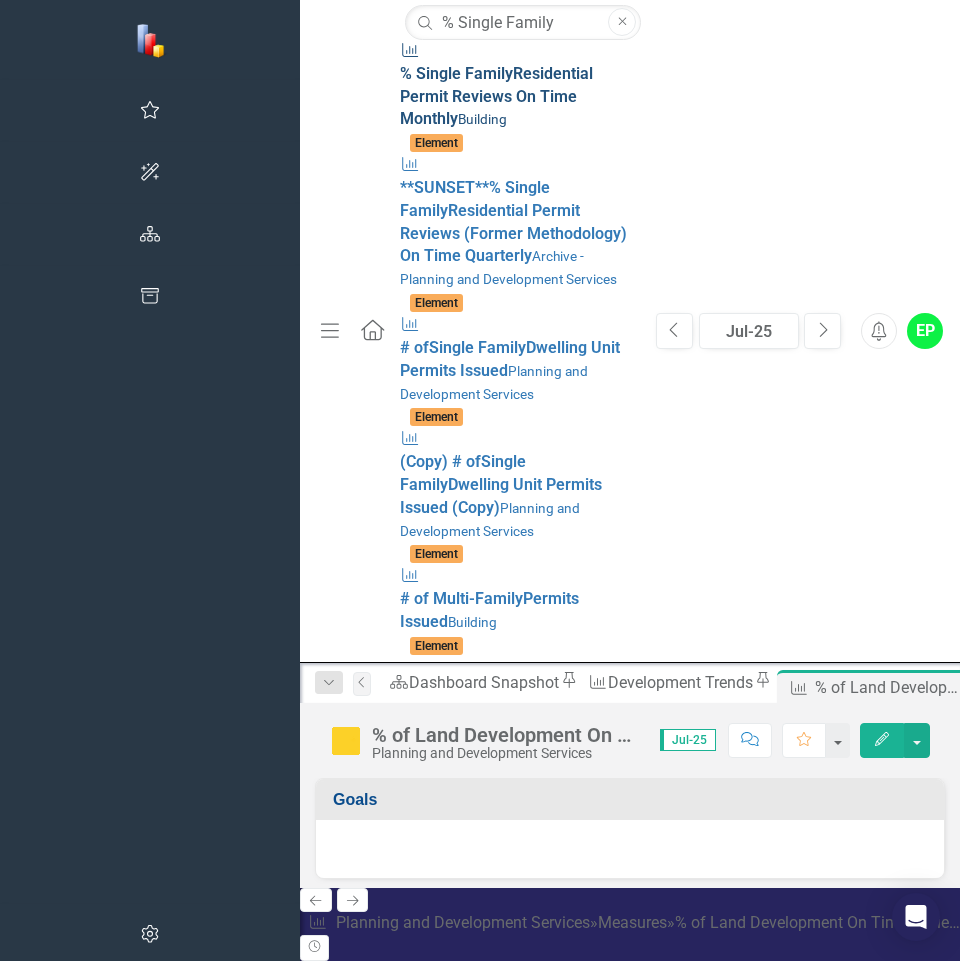 click on "%   Single   Family  Residential Permit Reviews On Time Monthly" at bounding box center (496, 96) 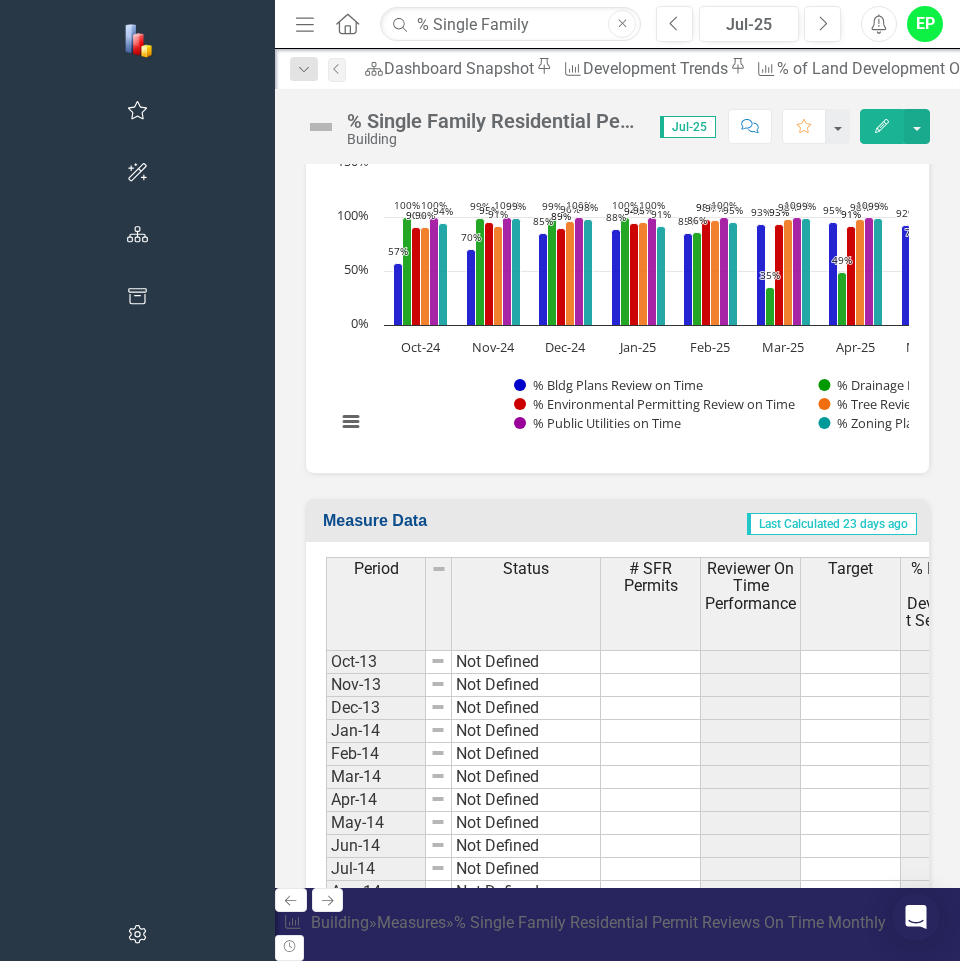 scroll, scrollTop: 951, scrollLeft: 0, axis: vertical 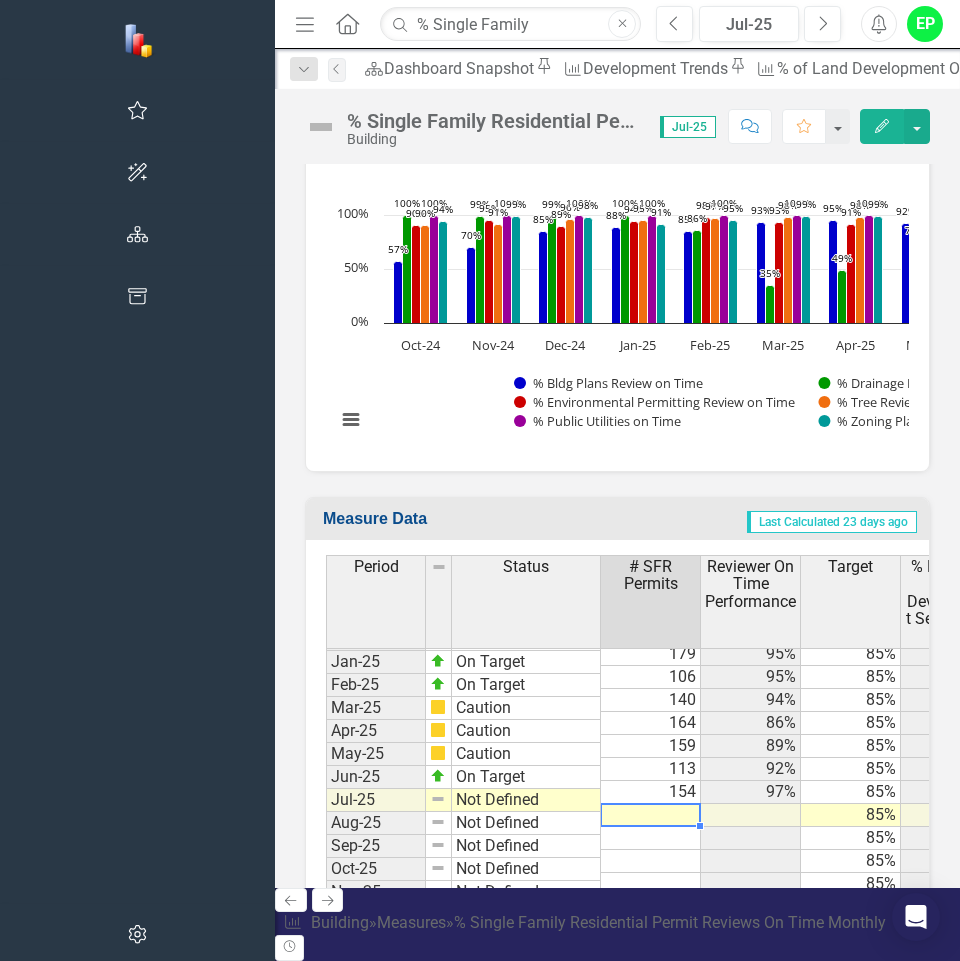 click at bounding box center [651, 815] 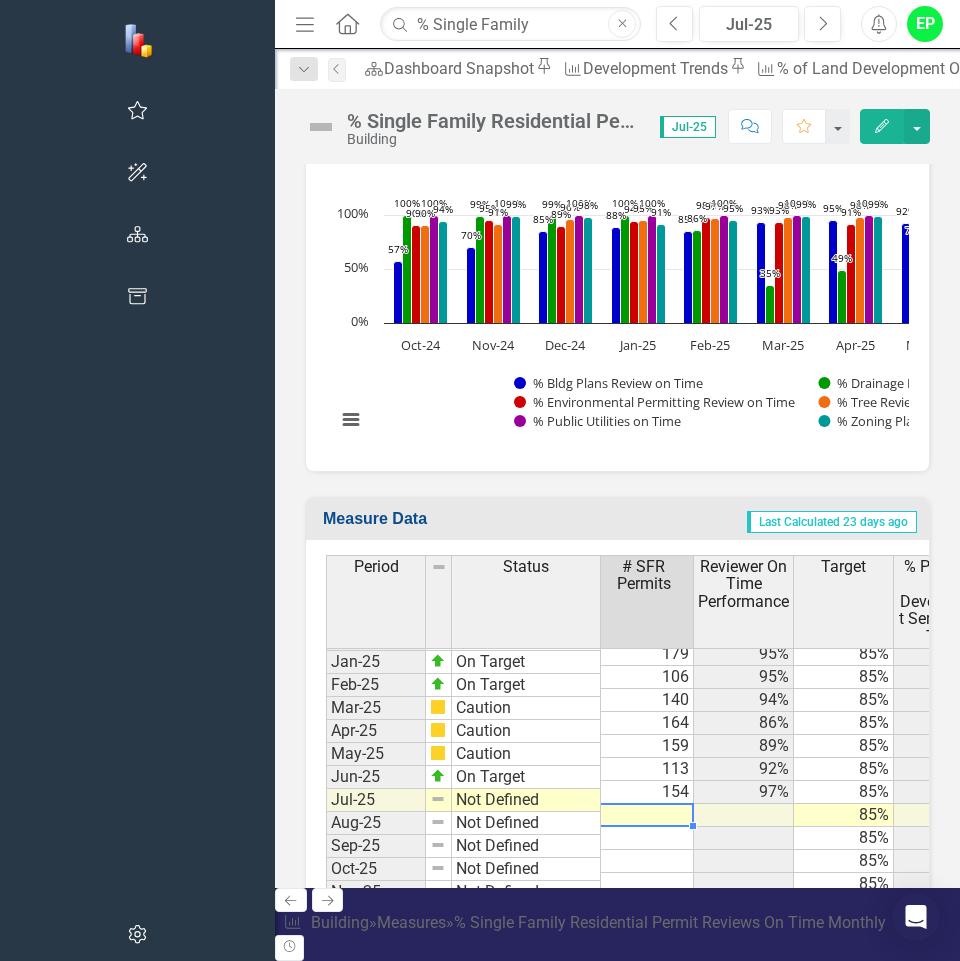 scroll, scrollTop: 3104, scrollLeft: 16, axis: both 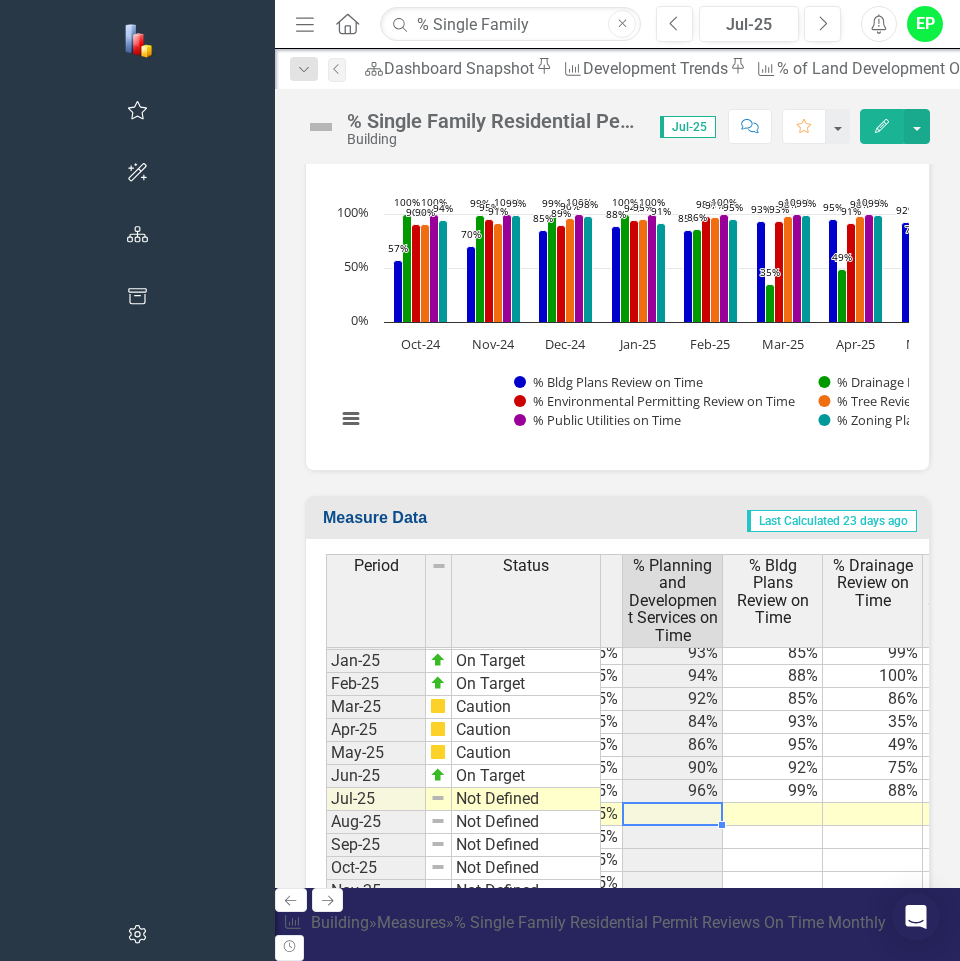 click at bounding box center (673, 814) 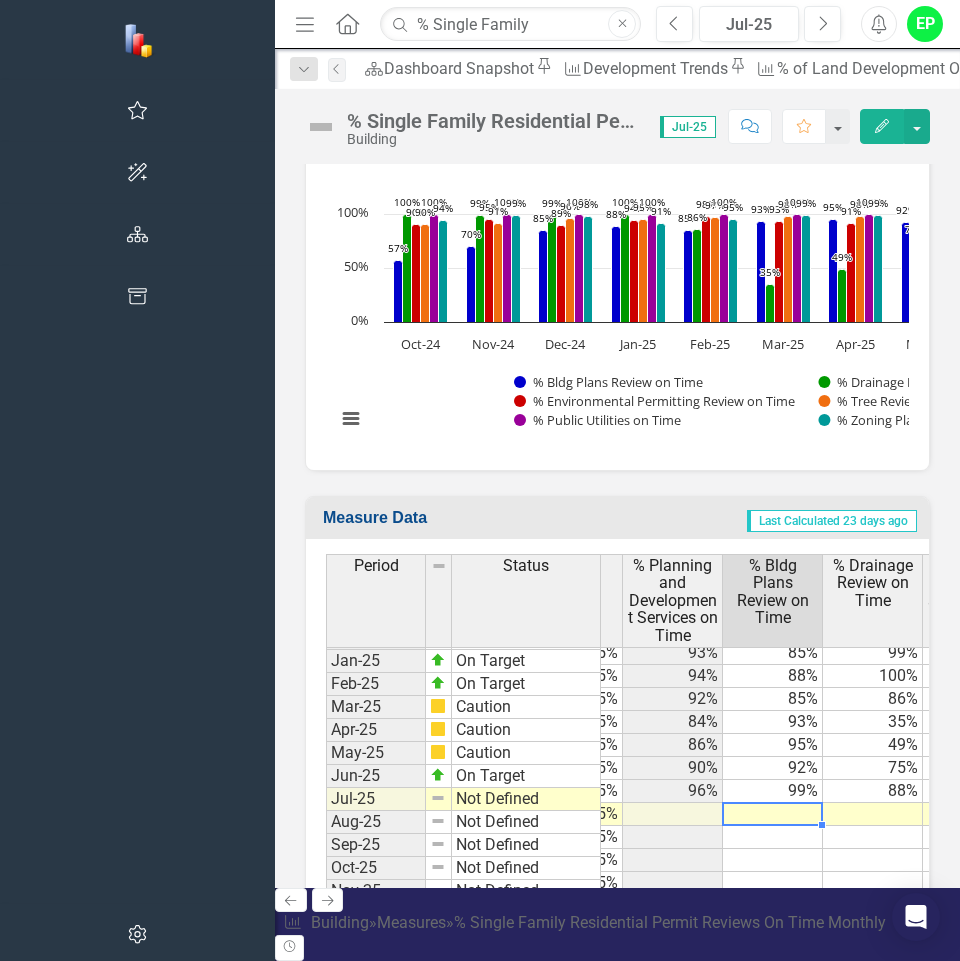 click at bounding box center (773, 814) 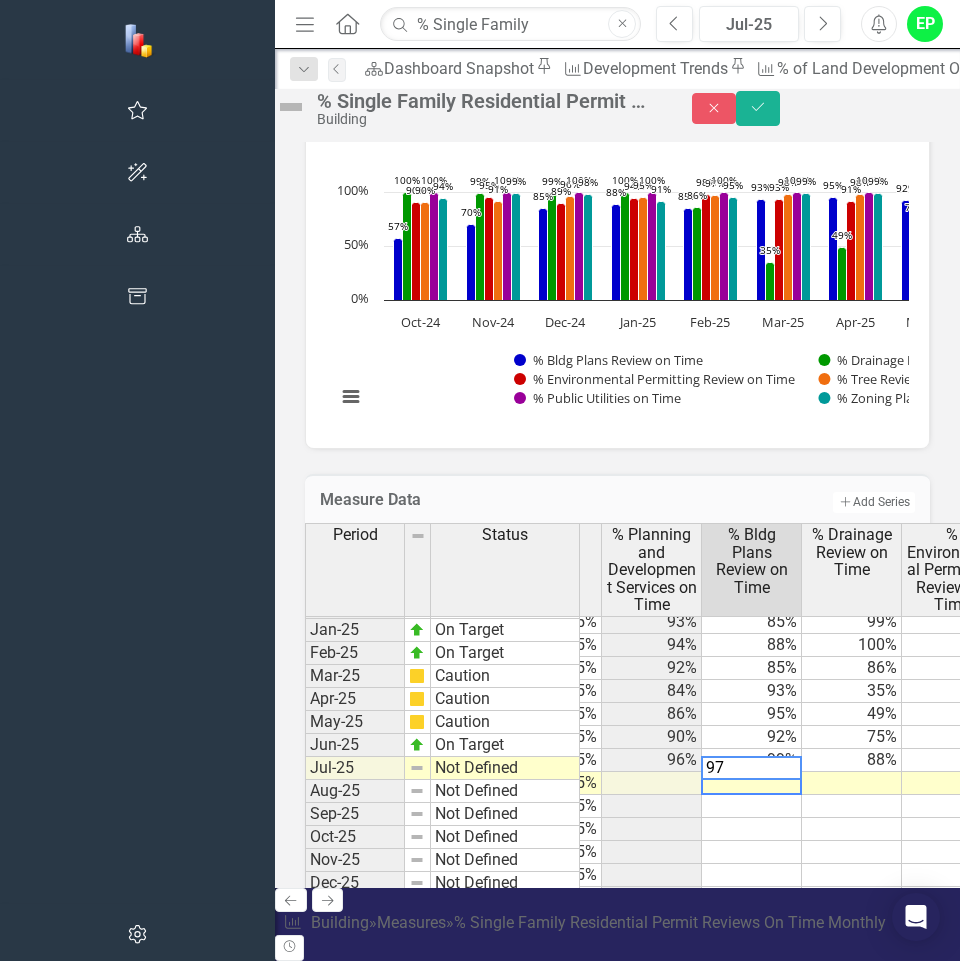 click at bounding box center [852, 783] 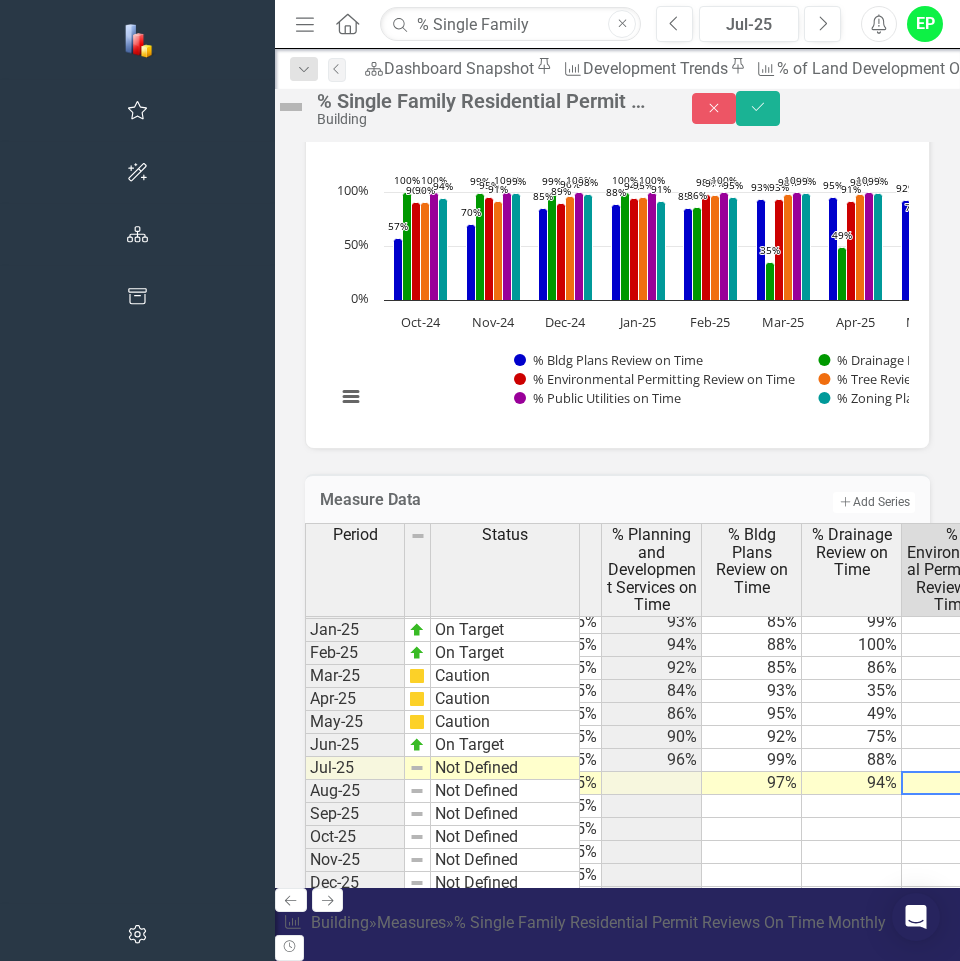 click at bounding box center (952, 783) 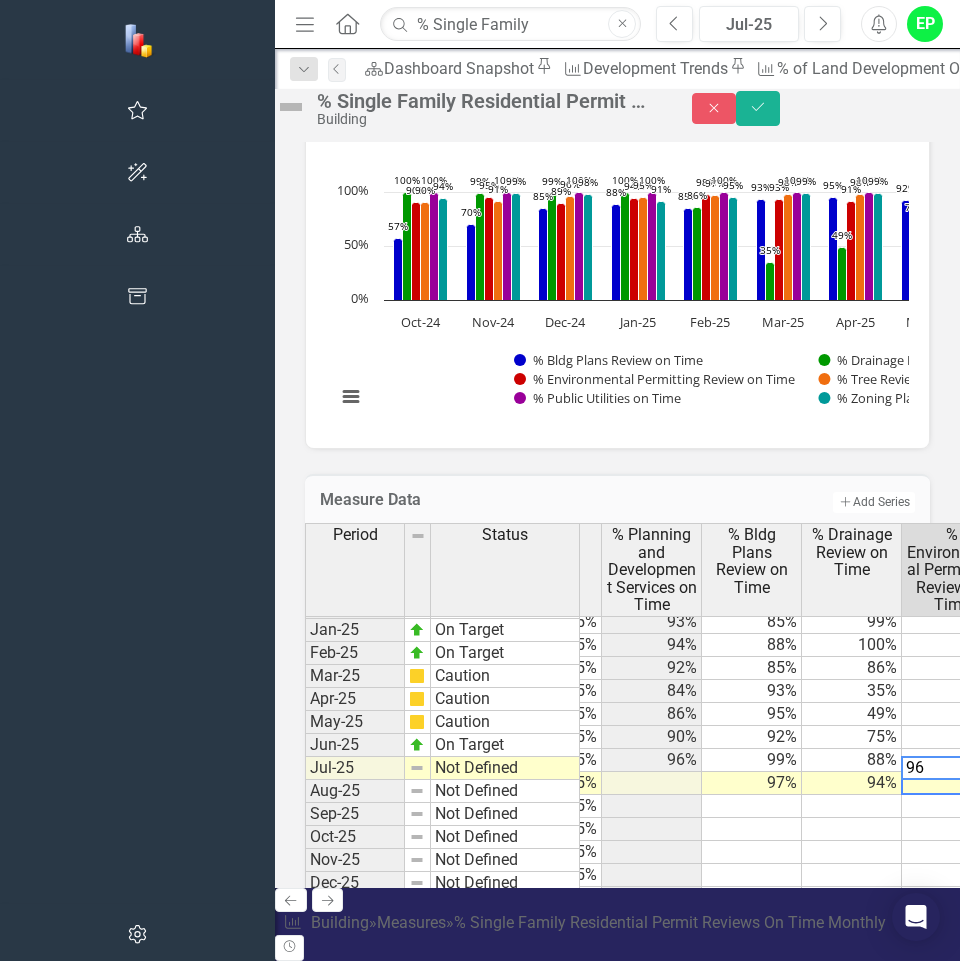 scroll, scrollTop: 3104, scrollLeft: 285, axis: both 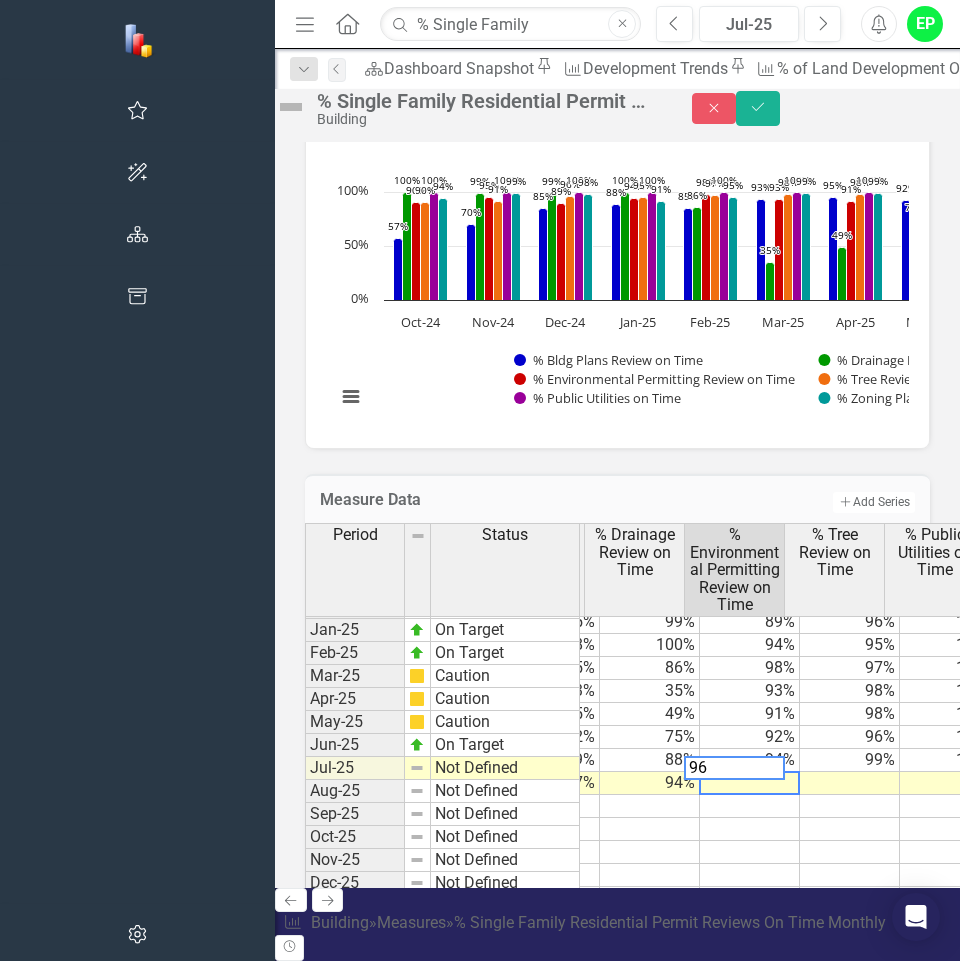 click at bounding box center (850, 783) 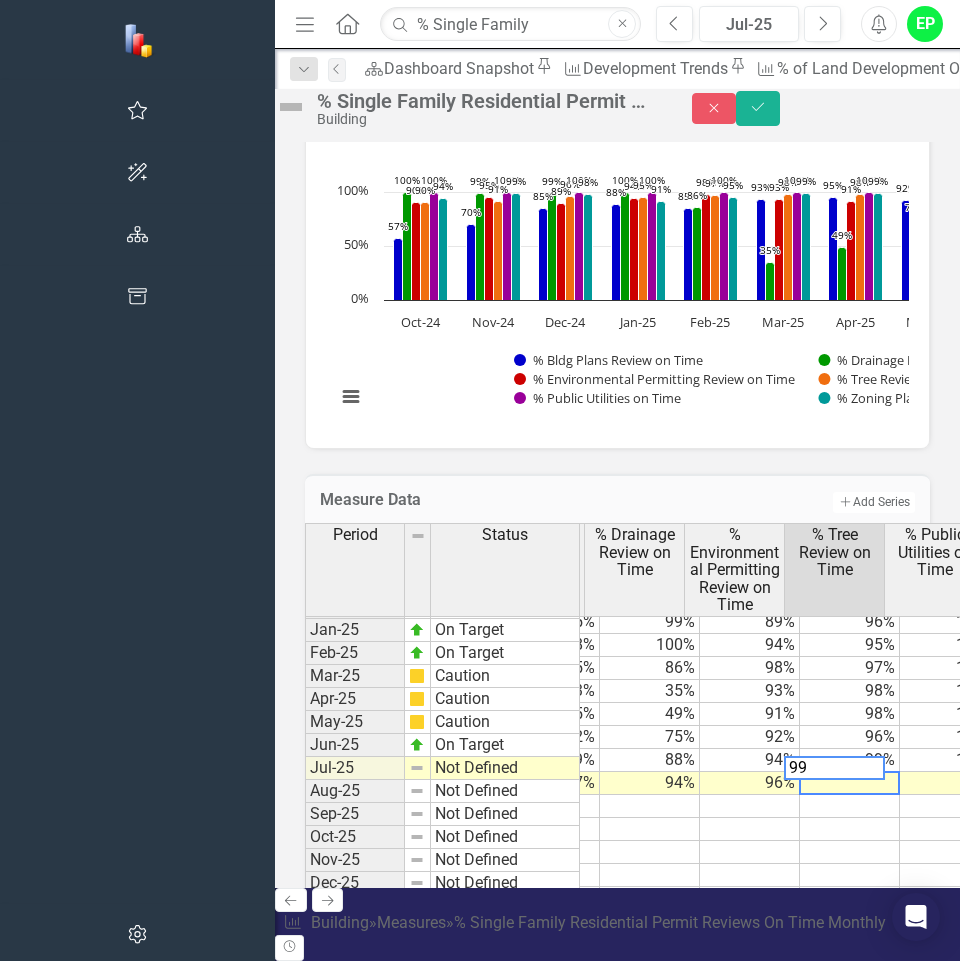 click at bounding box center (950, 783) 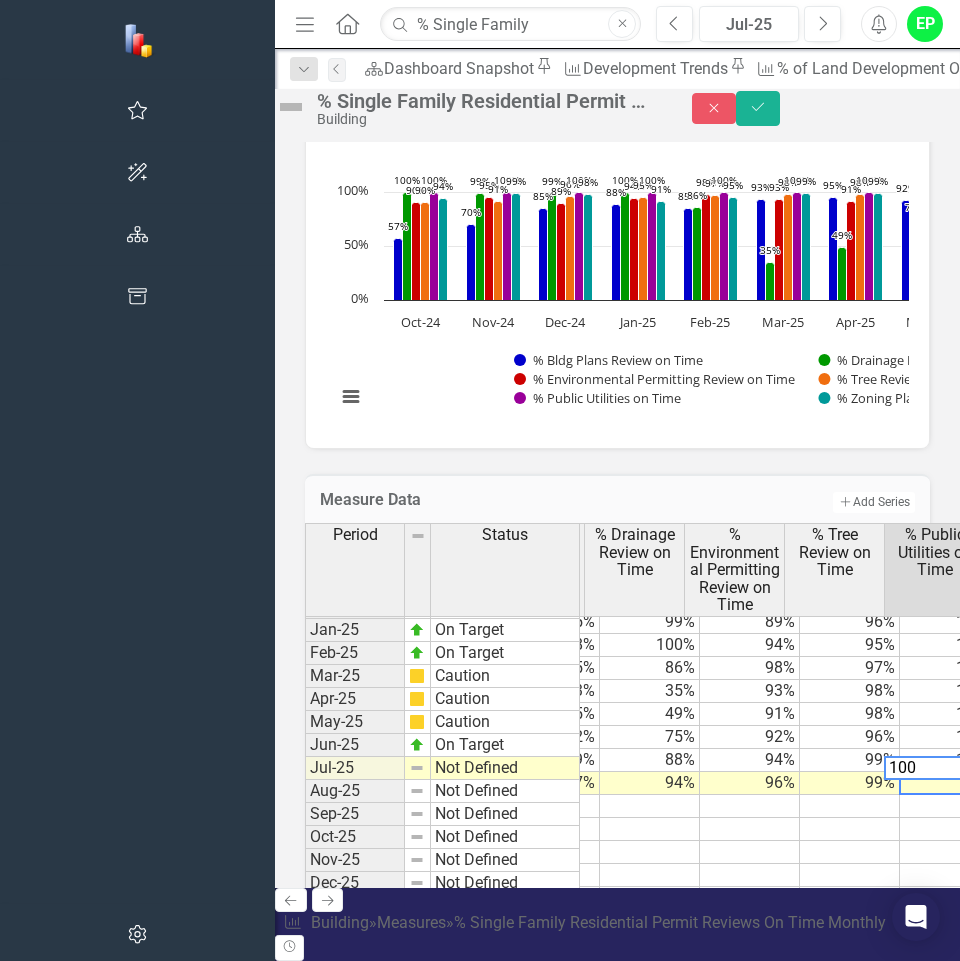 click at bounding box center [1050, 783] 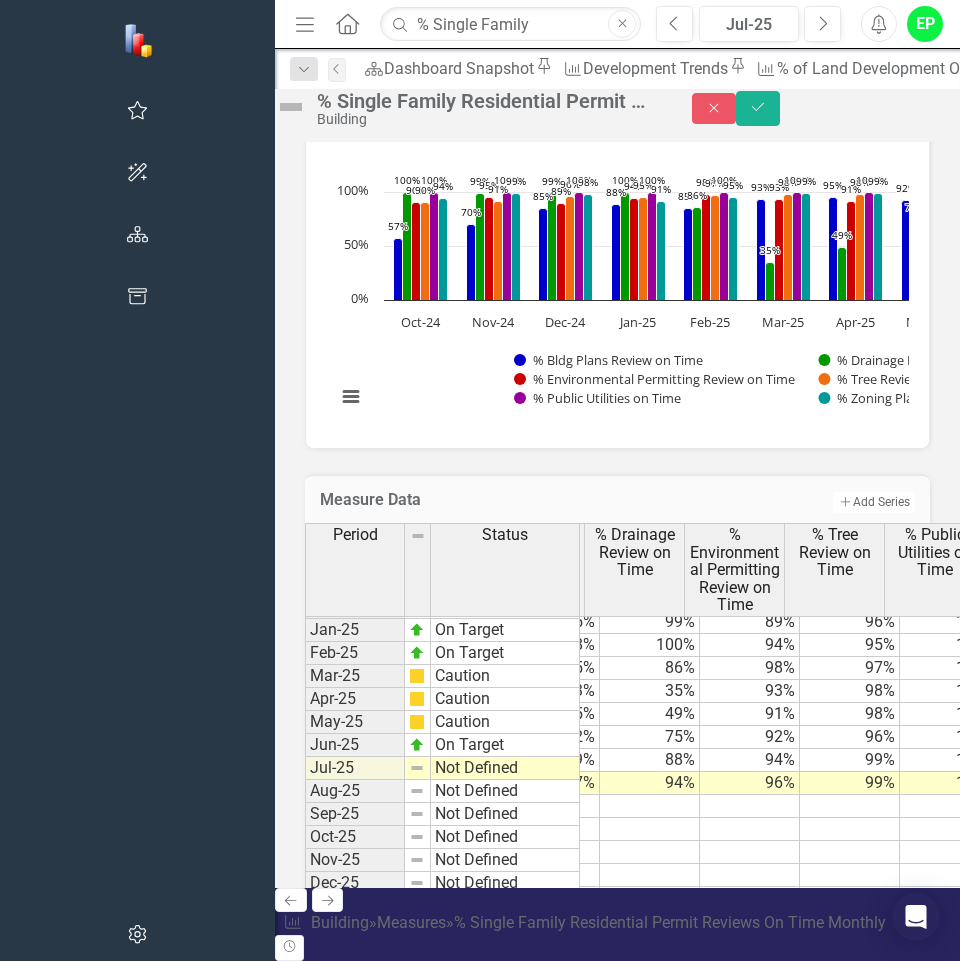 type on "99" 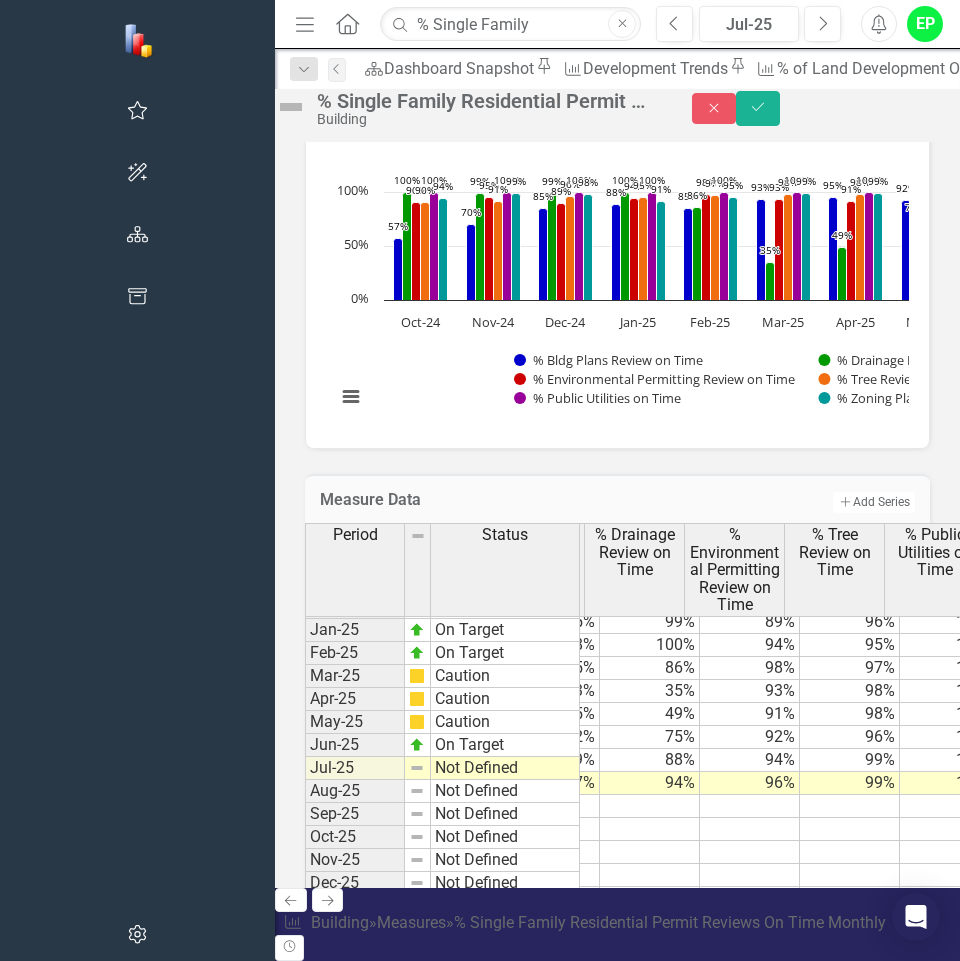 click on "Period Status # SFR Permits Reviewer On Time Performance Target % Planning and Development Services on Time % Bldg Plans Review on Time % Drainage Review on Time % Environmental Permitting Review on Time % Tree Review on Time % Public Utilities on Time % Zoning Plans Review Dec-23 On Hold 85% Jan-24 On Hold 85% Feb-24 On Hold 85% Mar-24 On Target 181 85% 85% 82% 98% 100% 91% 22% 100% 99% Apr-24 On Target 297 89% 85% 87% 100% 100% 93% 40% 100% 100% May-24 On Target 233 92% 85% 91% 99% 100% 87% 70% 100% 98% Jun-24 Caution 174 92% 85% 91% 90% 99% 82% 83% 99% 100% Jul-24 On Target 151 94% 85% 92% 99% 100% 86% 76% 100% 100% Aug-24 On Target 208 97% 85% 96% 99% 100% 91% 93% 100% 99% Sep-24 On Target 251 98% 85% 97% 99% 100% 95% 93% 100% 99% Oct-24 On Target 173 89% 85% 86% 57% 100% 90% 90% 100% 94% Nov-24 Caution 81 92% 85% 91% 70% 99% 95% 91% 100% 99% Dec-24 On Target 179 95% 85% 93% 85% 99% 89% 96% 100% 98% Jan-25 On Target 106 95% 85% 94% 88% 100% 94% 95% 100% 91% Feb-25 On Target 140 94% 85% 92% 85% 86% 98% 97%" at bounding box center (-175, 575) 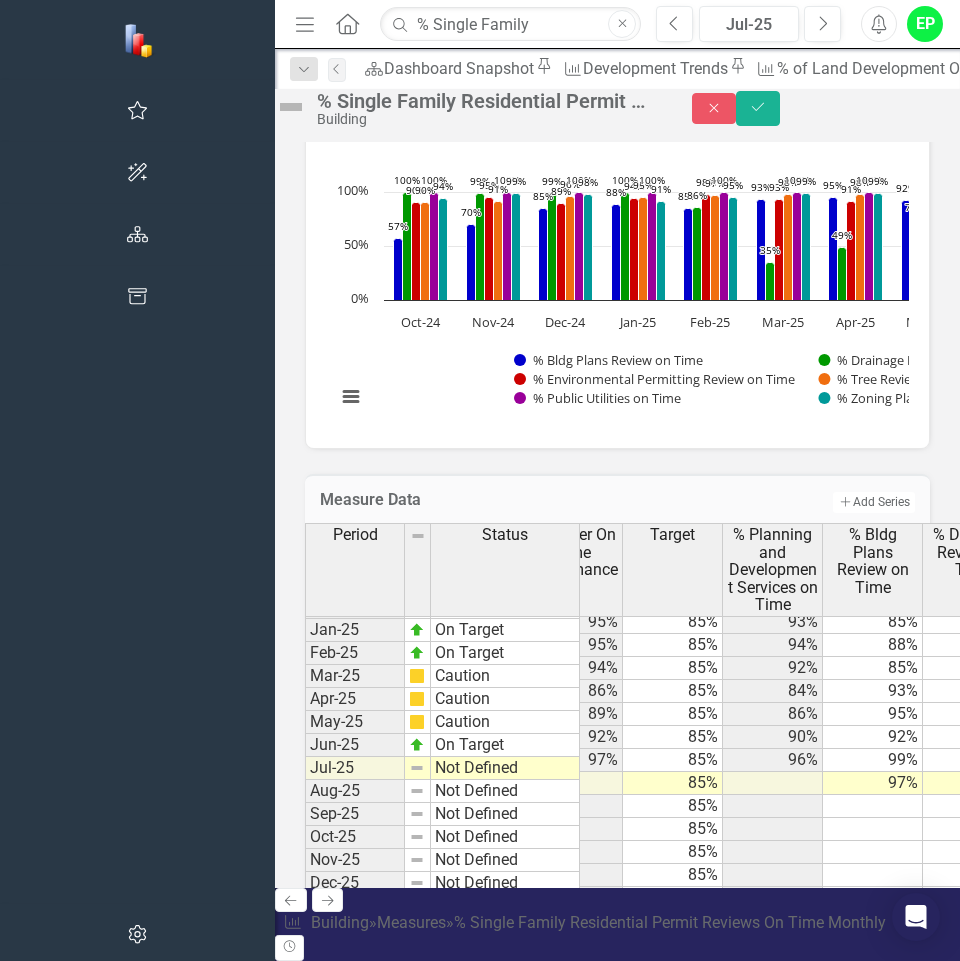 click at bounding box center (873, 806) 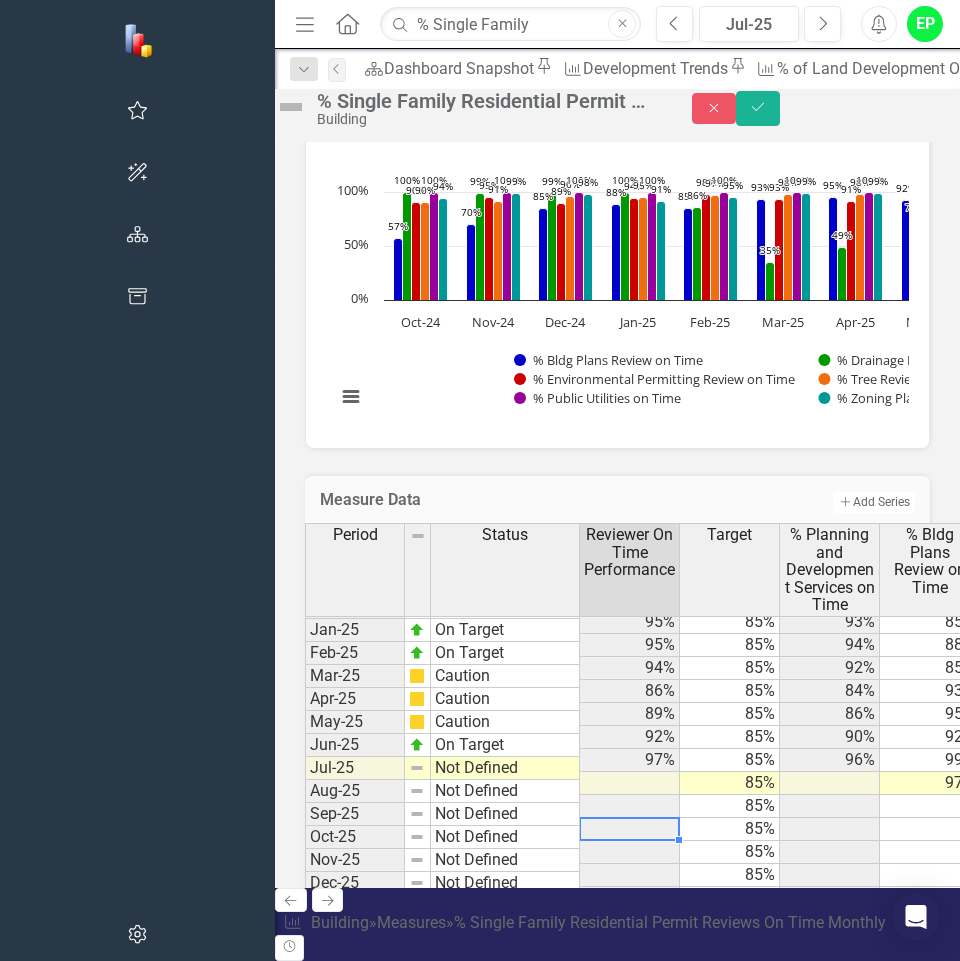 click at bounding box center (630, 829) 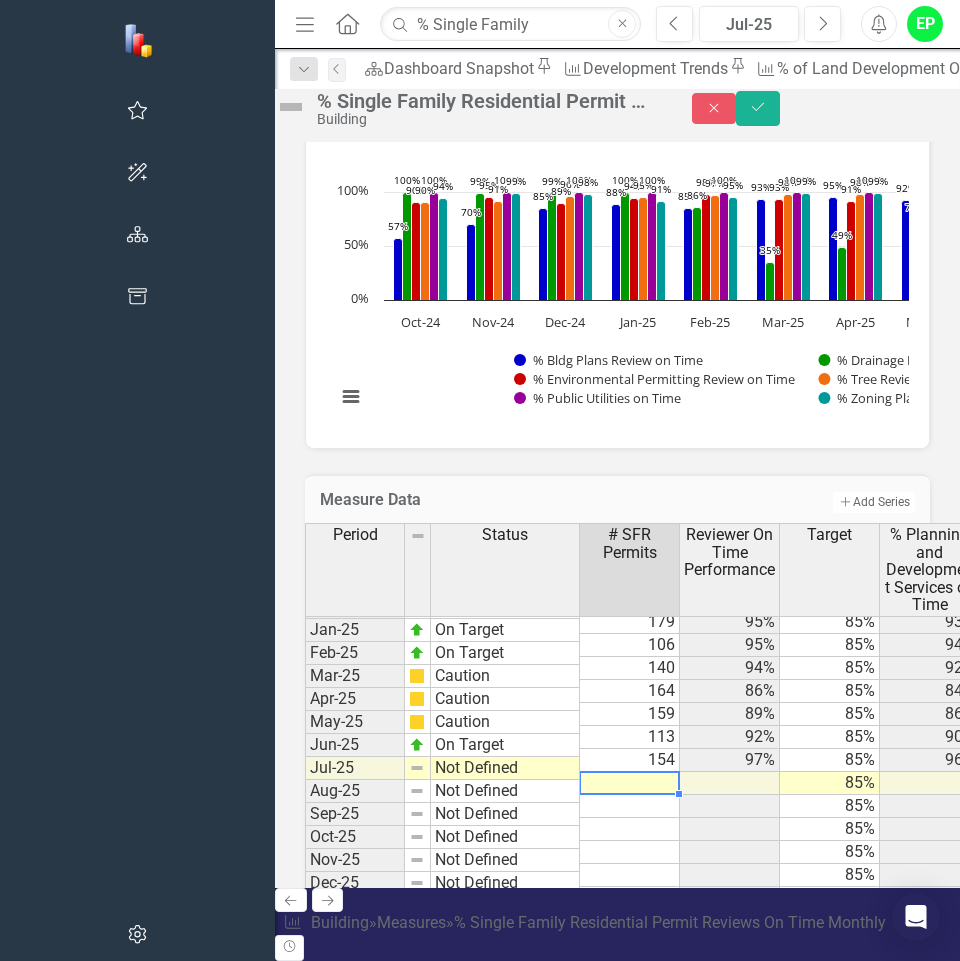 click at bounding box center [630, 783] 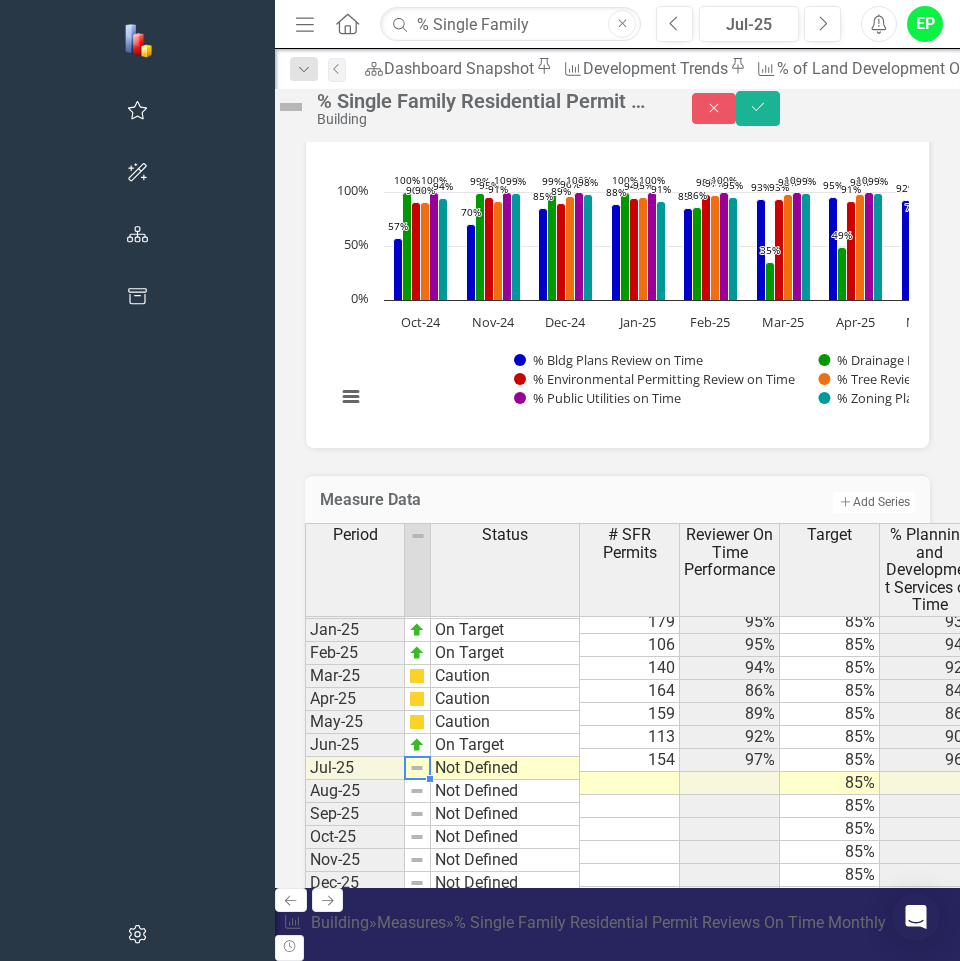 click on "Not Defined" at bounding box center [505, 768] 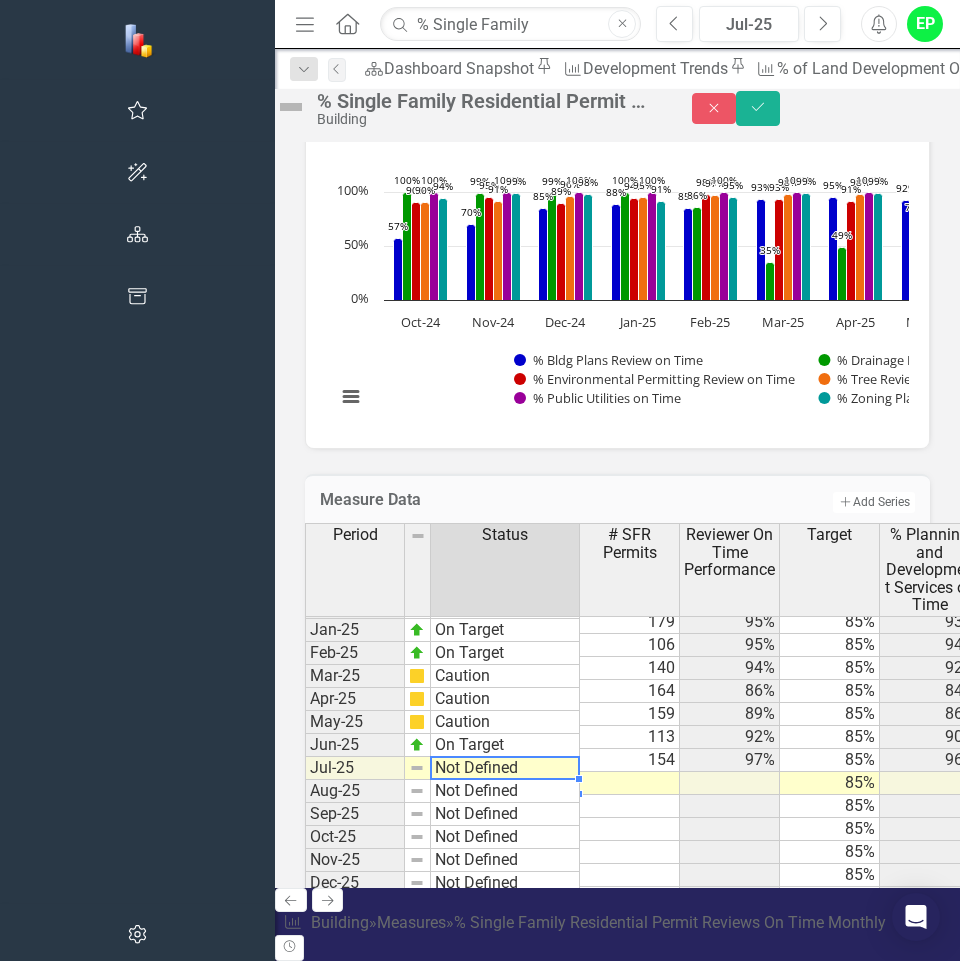 click on "Not Defined" at bounding box center (505, 768) 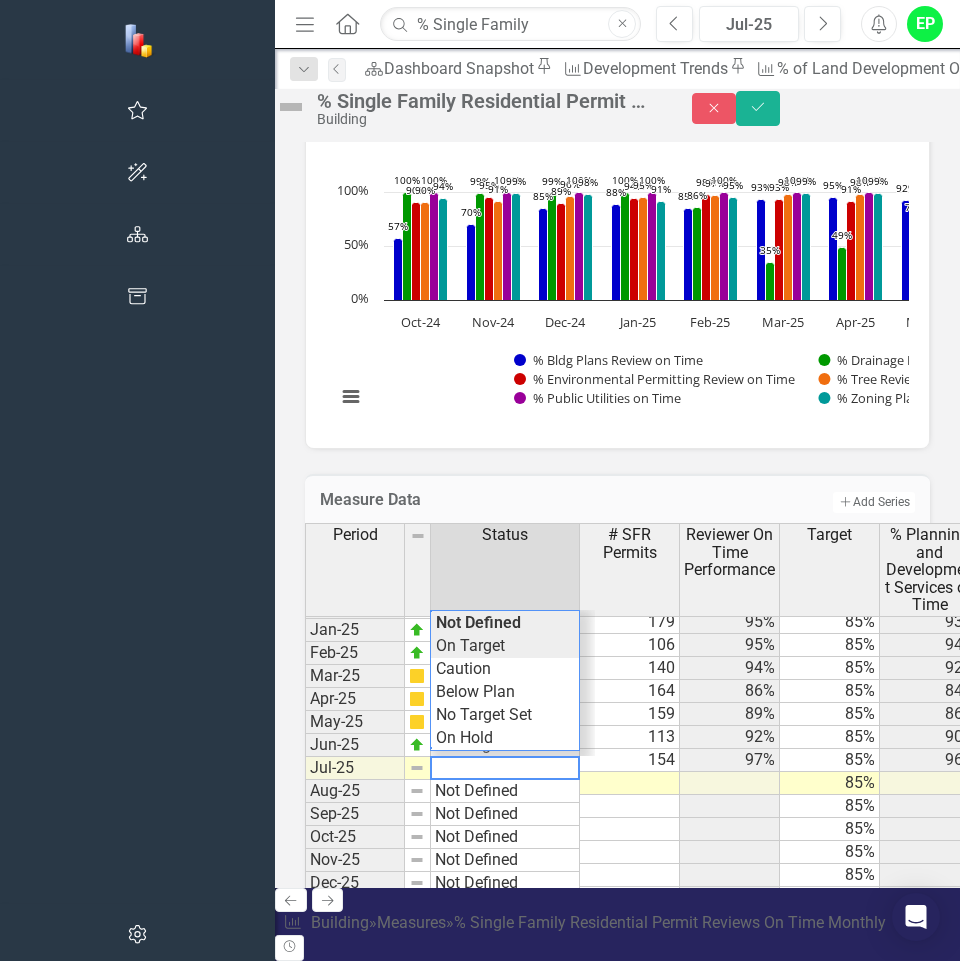 click on "Period Status # SFR Permits Reviewer On Time Performance Target % Planning and Development Services on Time % Bldg Plans Review on Time % Drainage Review on Time % Environmental Permitting Review on Time % Tree Review on Time % Public Utilities on Time % Zoning Plans Review Dec-23 On Hold 85% Jan-24 On Hold 85% Feb-24 On Hold 85% Mar-24 On Target 181 85% 85% 82% 98% 100% 91% 22% 100% 99% Apr-24 On Target 297 89% 85% 87% 100% 100% 93% 40% 100% 100% May-24 On Target 233 92% 85% 91% 99% 100% 87% 70% 100% 98% Jun-24 Caution 174 92% 85% 91% 90% 99% 82% 83% 99% 100% Jul-24 On Target 151 94% 85% 92% 99% 100% 86% 76% 100% 100% Aug-24 On Target 208 97% 85% 96% 99% 100% 91% 93% 100% 99% Sep-24 On Target 251 98% 85% 97% 99% 100% 95% 93% 100% 99% Oct-24 On Target 173 89% 85% 86% 57% 100% 90% 90% 100% 94% Nov-24 Caution 81 92% 85% 91% 70% 99% 95% 91% 100% 99% Dec-24 On Target 179 95% 85% 93% 85% 99% 89% 96% 100% 98% Jan-25 On Target 106 95% 85% 94% 88% 100% 94% 95% 100% 91% Feb-25 On Target 140 94% 85% 92% 85% 86% 98% 97%" at bounding box center [702, 716] 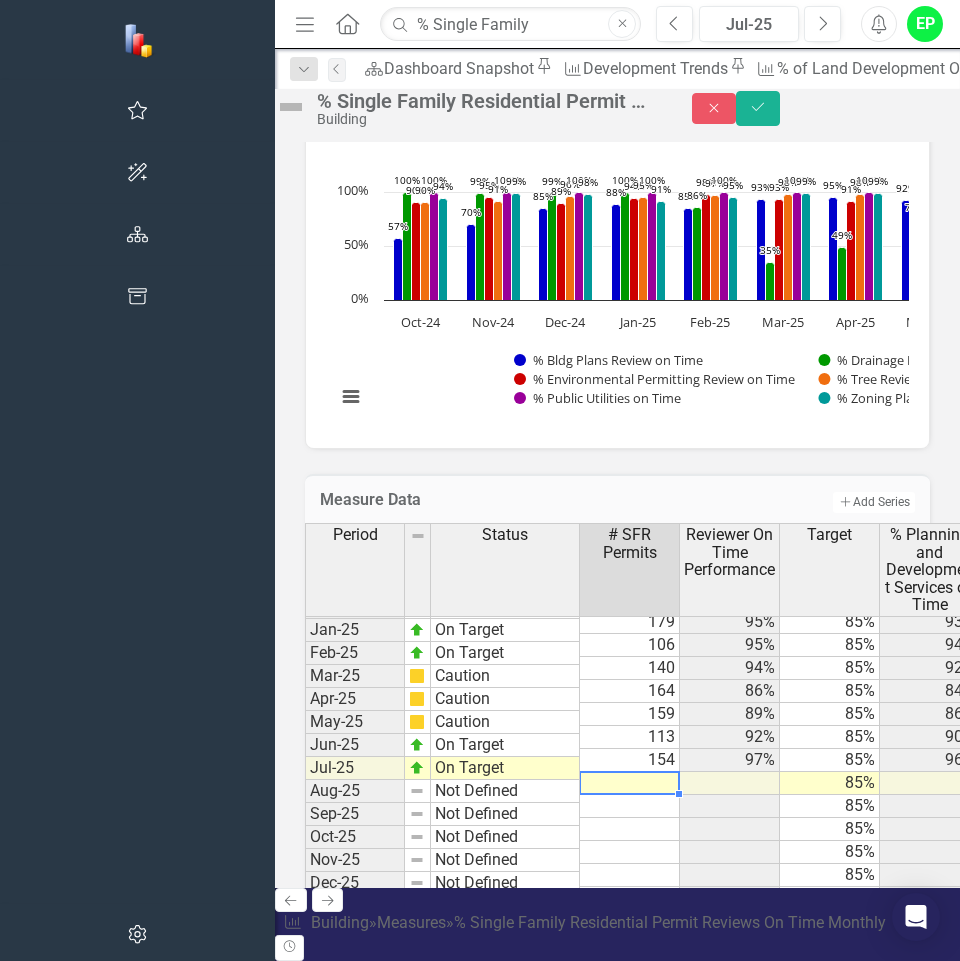 click at bounding box center (630, 783) 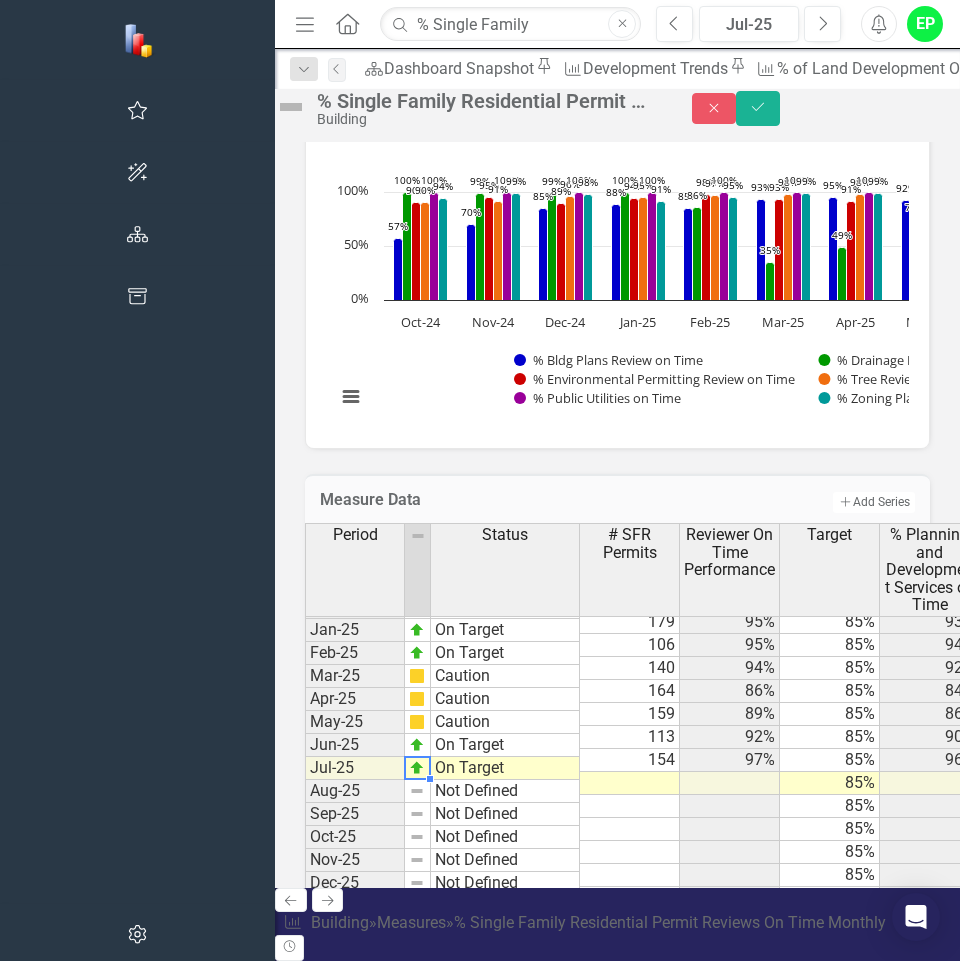 click at bounding box center (417, 768) 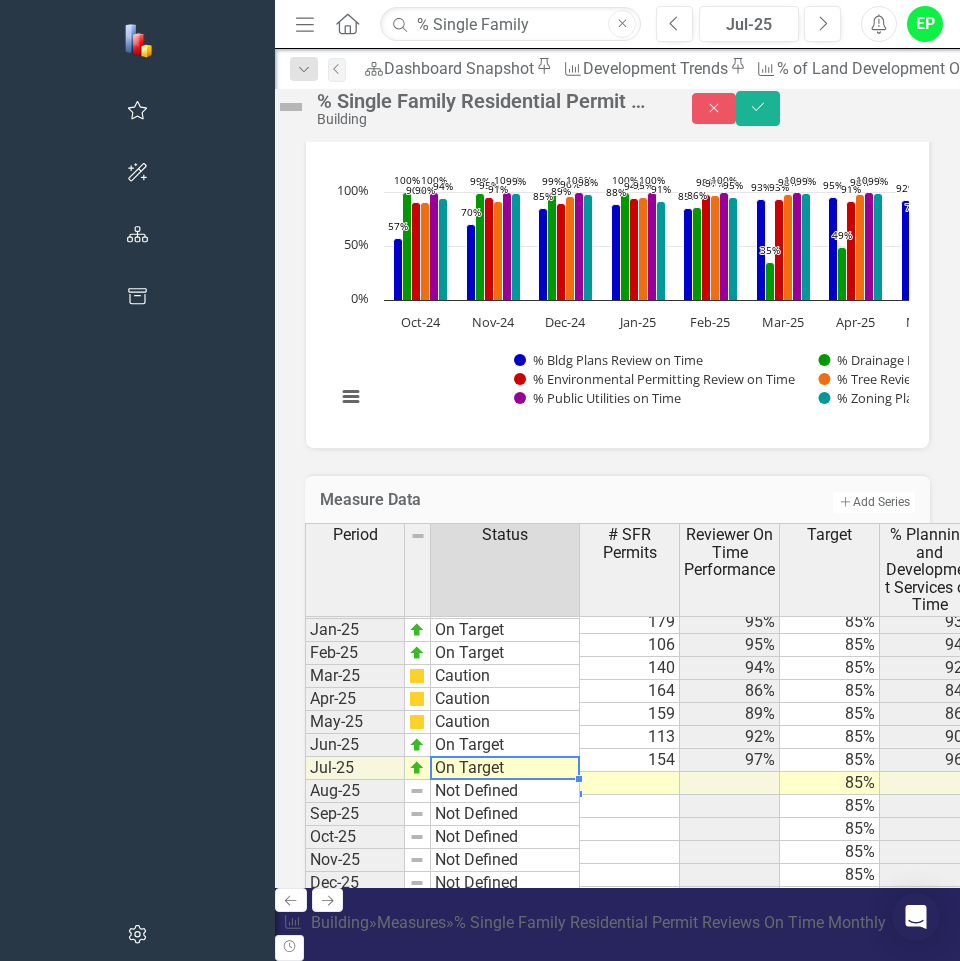 click on "On Target" at bounding box center [505, 768] 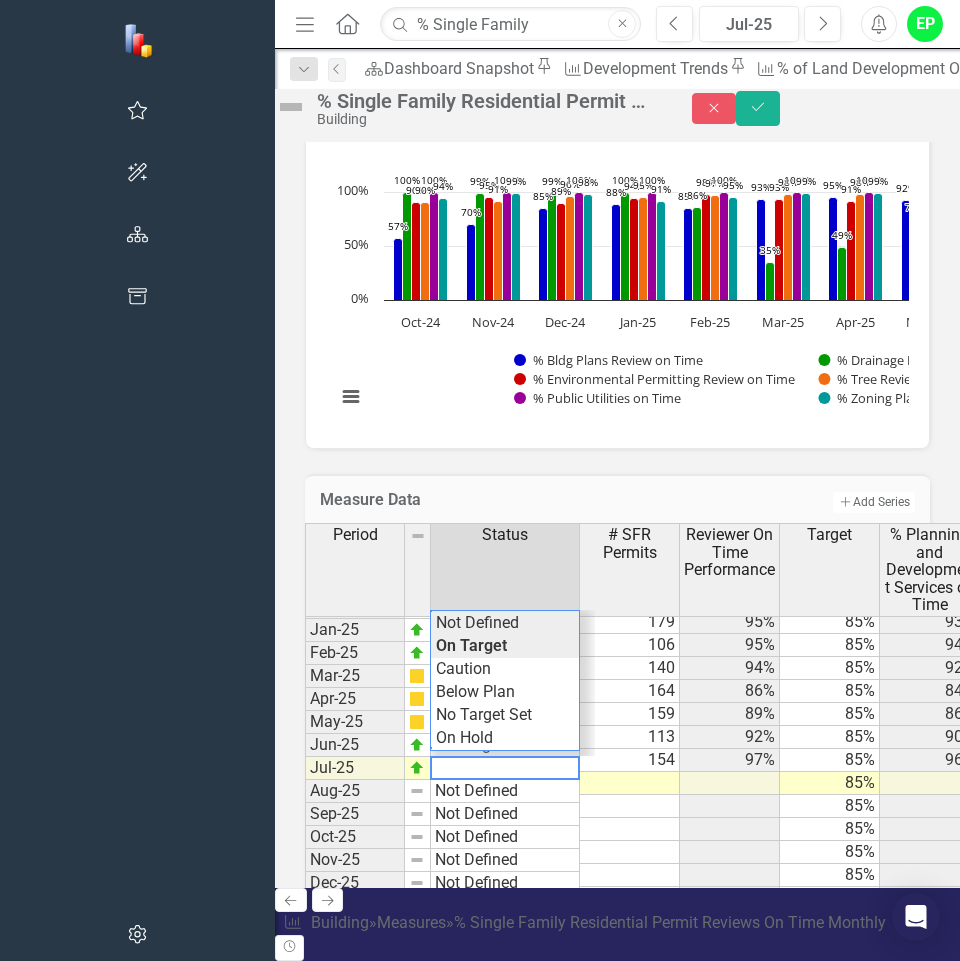 click on "Period Status # SFR Permits Reviewer On Time Performance Target % Planning and Development Services on Time % Bldg Plans Review on Time % Drainage Review on Time % Environmental Permitting Review on Time % Tree Review on Time % Public Utilities on Time % Zoning Plans Review Dec-23 On Hold 85% Jan-24 On Hold 85% Feb-24 On Hold 85% Mar-24 On Target 181 85% 85% 82% 98% 100% 91% 22% 100% 99% Apr-24 On Target 297 89% 85% 87% 100% 100% 93% 40% 100% 100% May-24 On Target 233 92% 85% 91% 99% 100% 87% 70% 100% 98% Jun-24 Caution 174 92% 85% 91% 90% 99% 82% 83% 99% 100% Jul-24 On Target 151 94% 85% 92% 99% 100% 86% 76% 100% 100% Aug-24 On Target 208 97% 85% 96% 99% 100% 91% 93% 100% 99% Sep-24 On Target 251 98% 85% 97% 99% 100% 95% 93% 100% 99% Oct-24 On Target 173 89% 85% 86% 57% 100% 90% 90% 100% 94% Nov-24 Caution 81 92% 85% 91% 70% 99% 95% 91% 100% 99% Dec-24 On Target 179 95% 85% 93% 85% 99% 89% 96% 100% 98% Jan-25 On Target 106 95% 85% 94% 88% 100% 94% 95% 100% 91% Feb-25 On Target 140 94% 85% 92% 85% 86% 98% 97%" at bounding box center (702, 716) 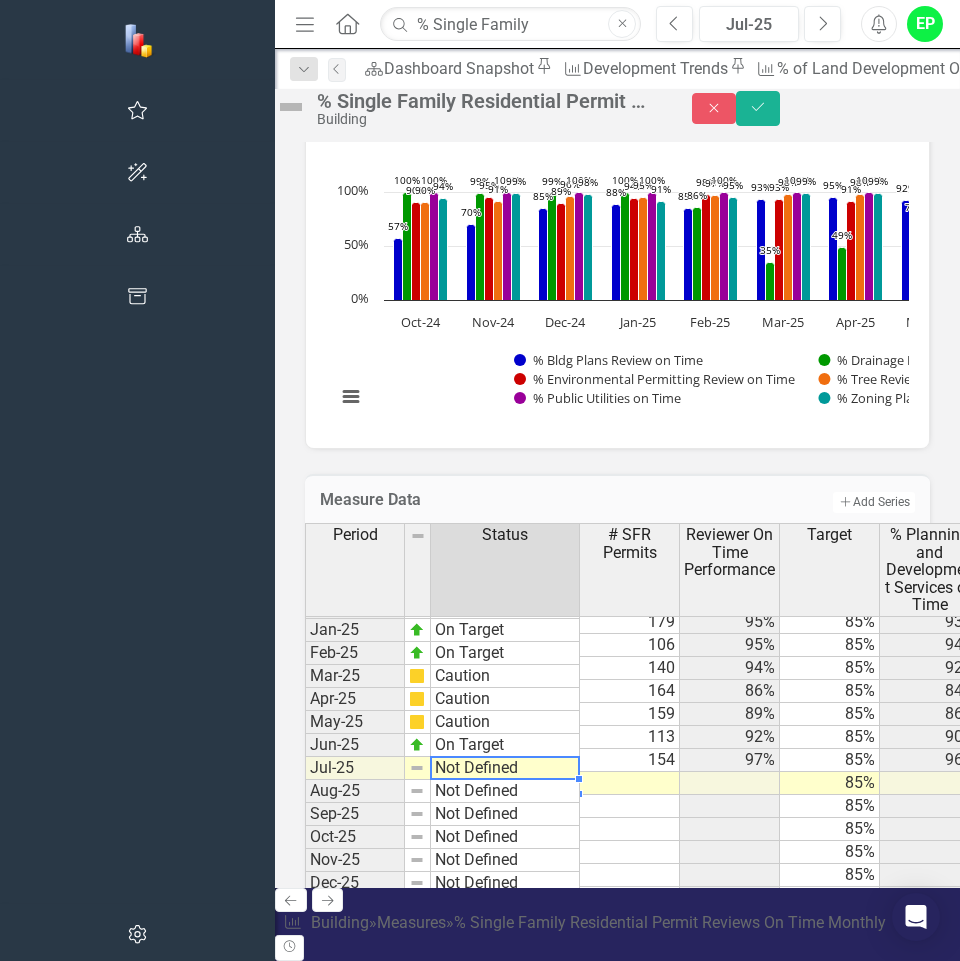 click at bounding box center [630, 806] 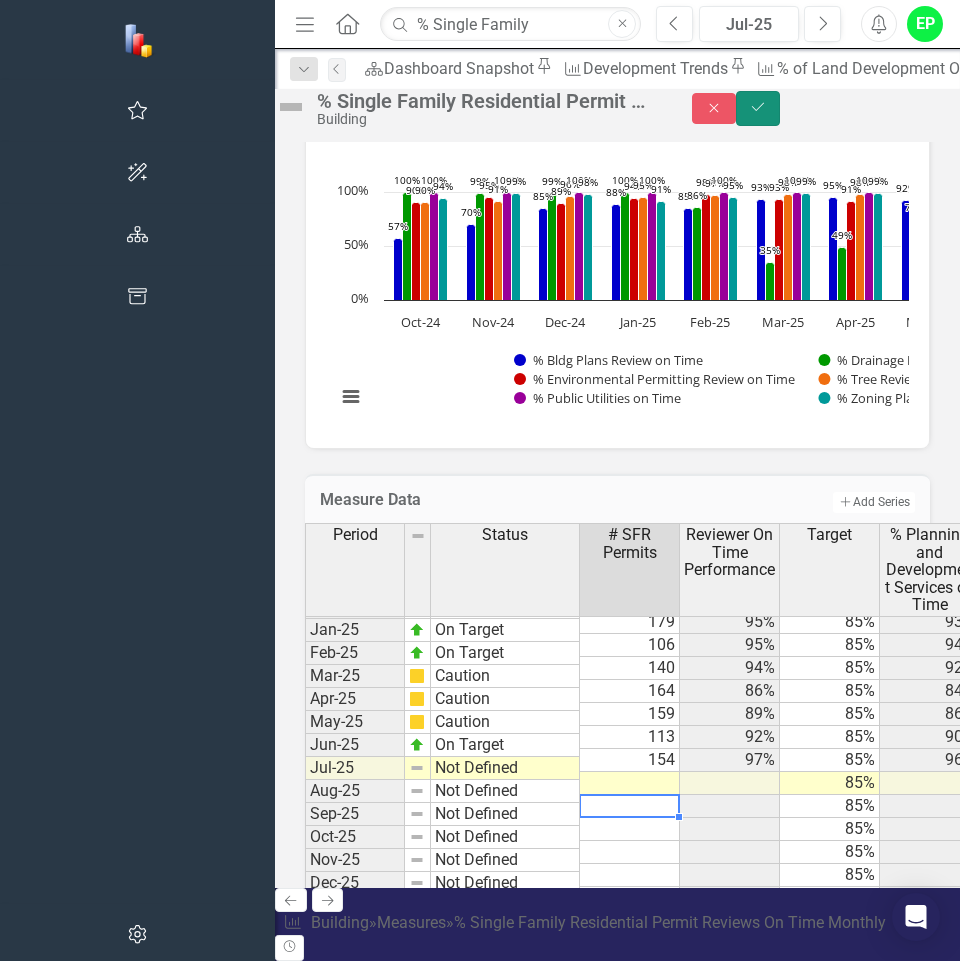 click on "Save" at bounding box center (758, 108) 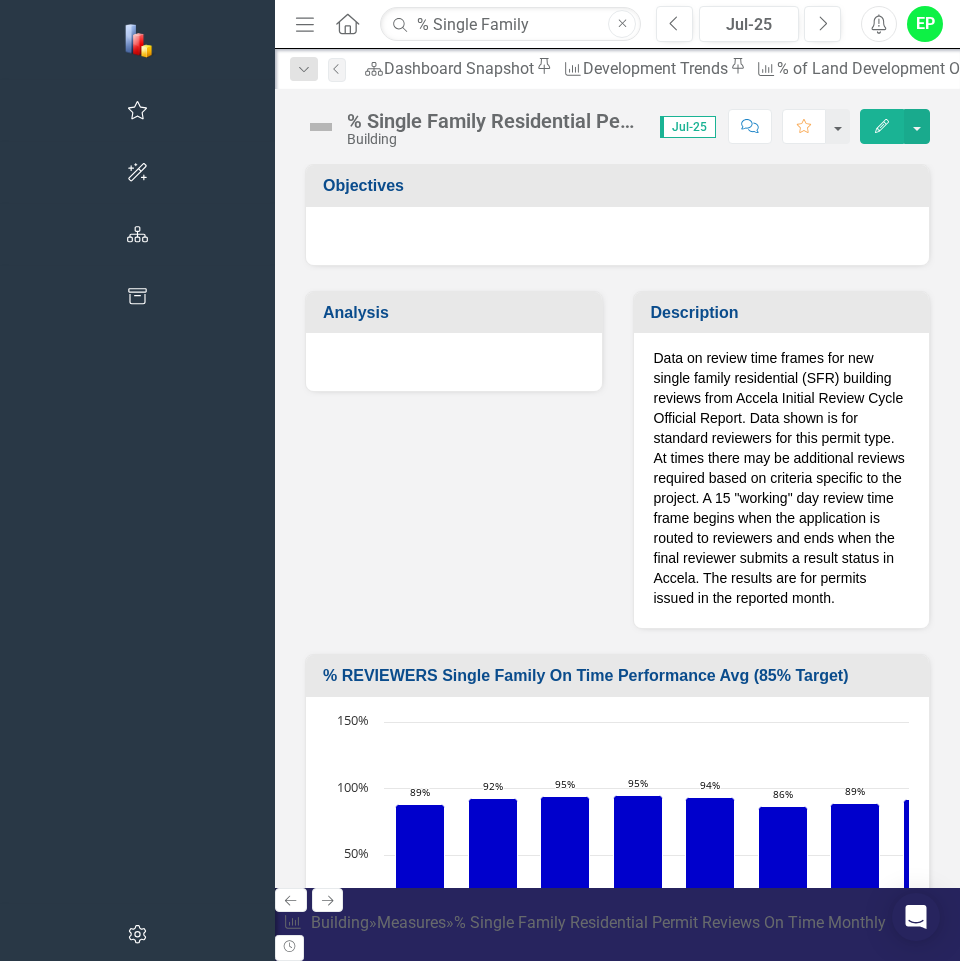 click on "Pin" 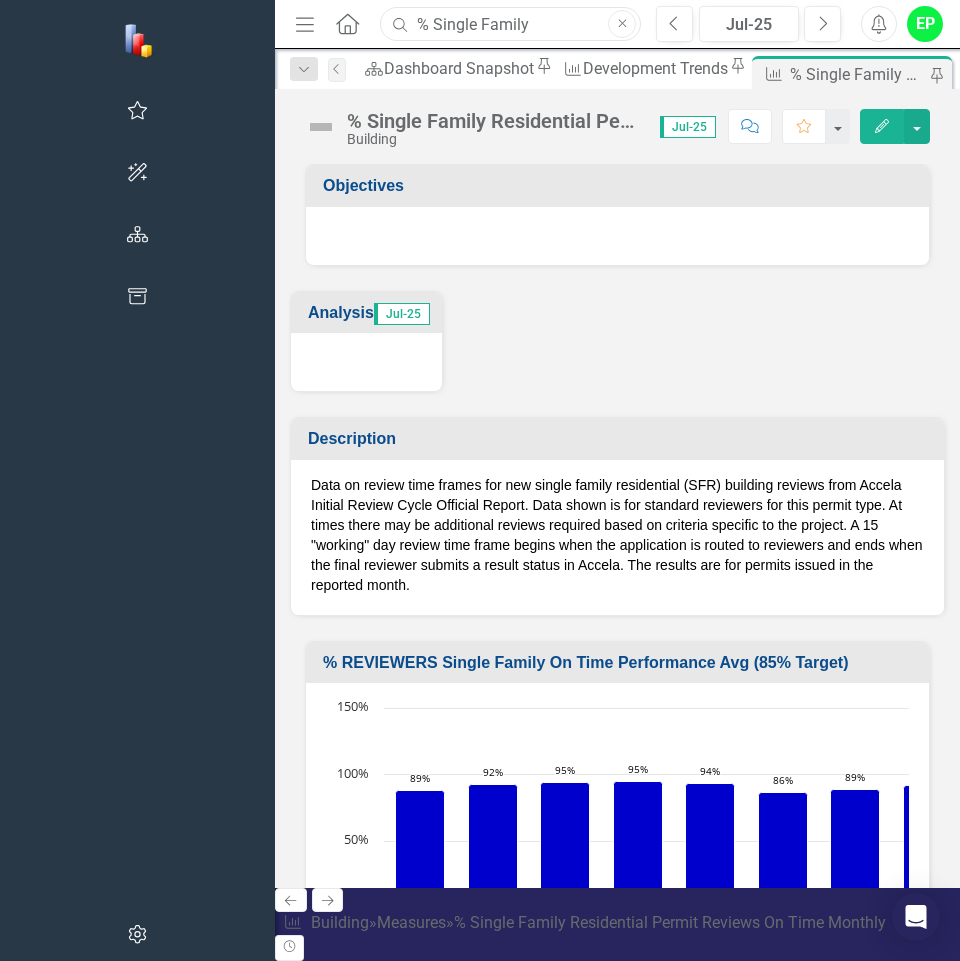 click on "% Single Family" at bounding box center [510, 24] 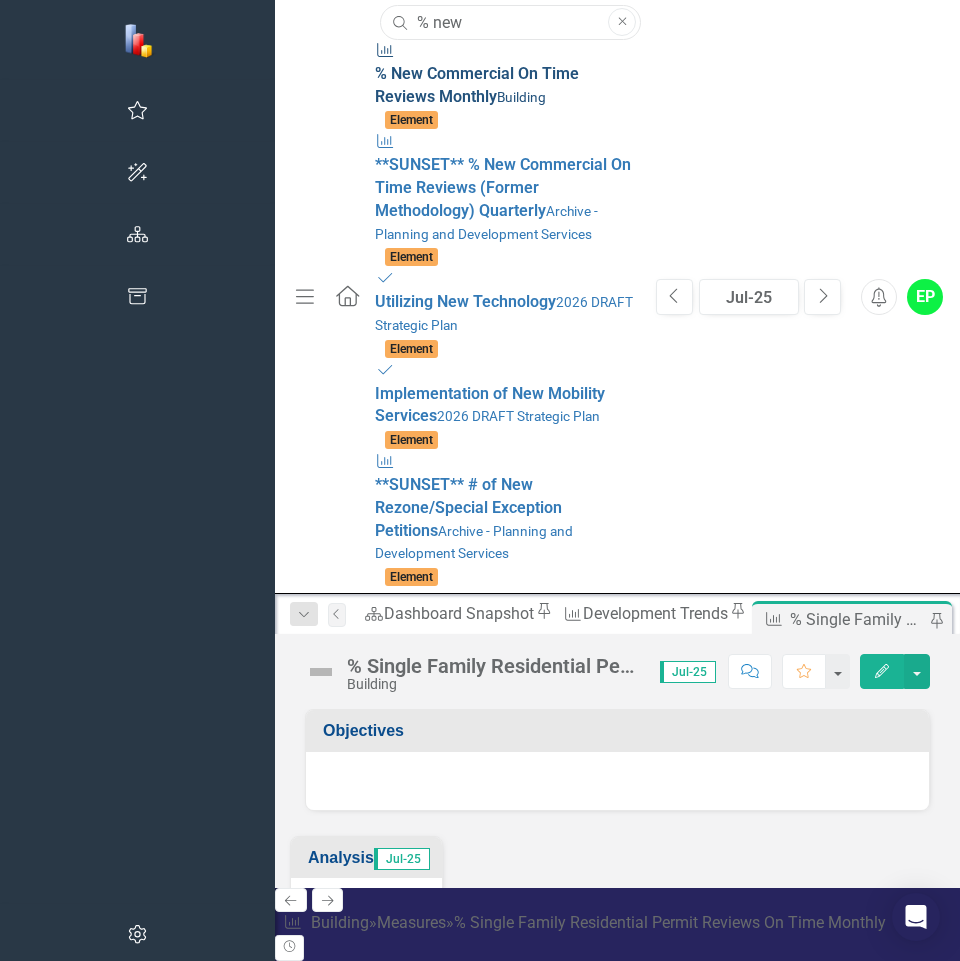 type on "% new" 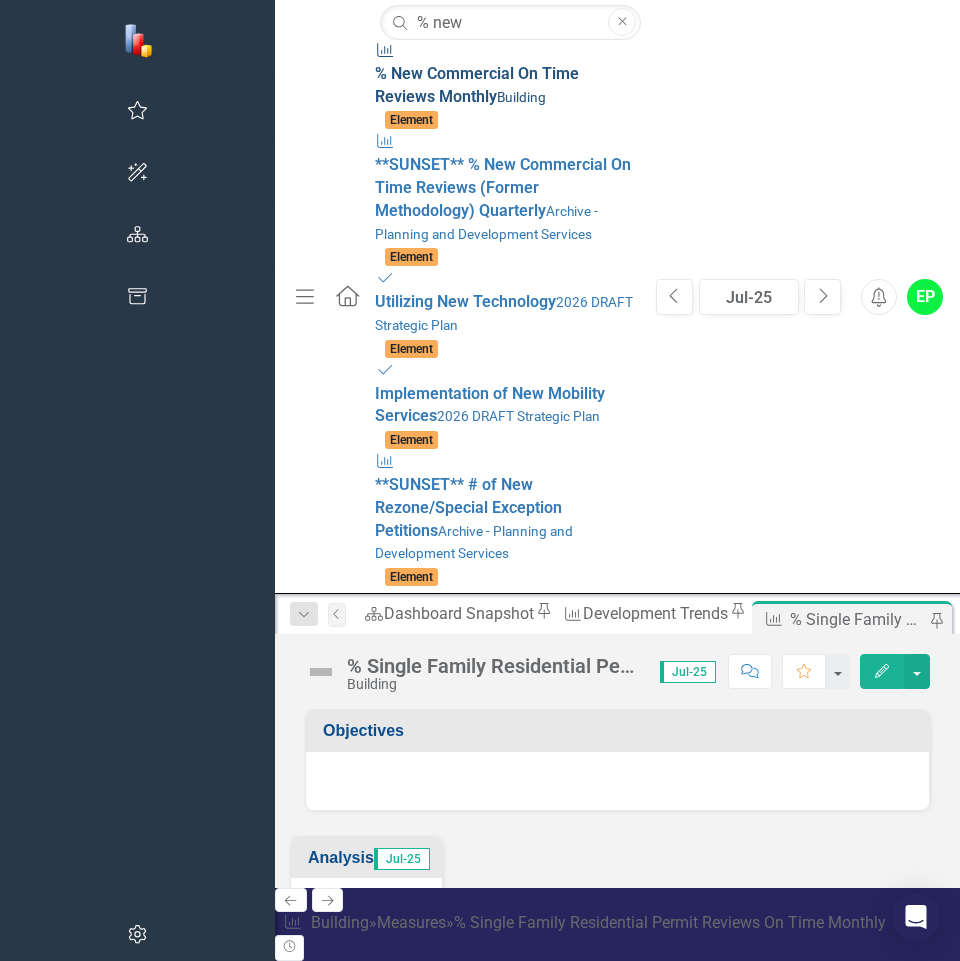 click on "Measure %   New   C o m m e r c i a l   O n   T i m e   R e v i e w s   M o n t h l y Building" at bounding box center (505, 74) 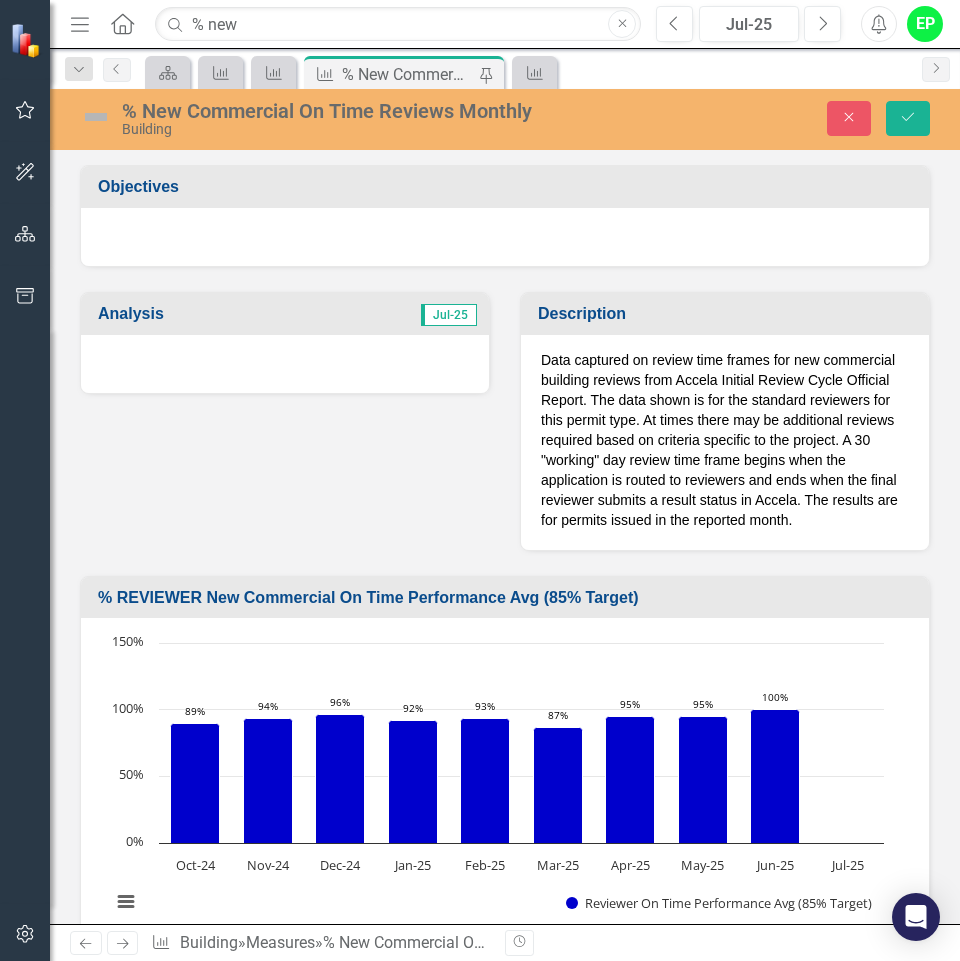 scroll, scrollTop: 0, scrollLeft: 0, axis: both 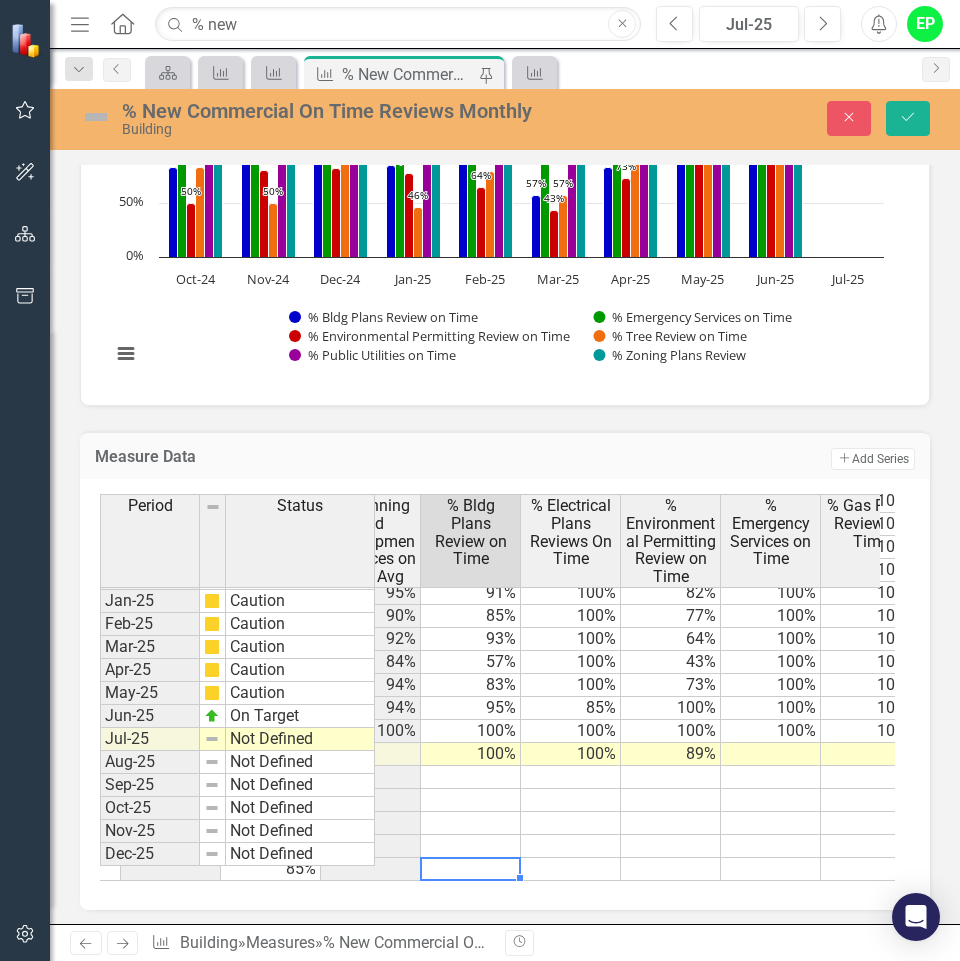 click on "Period Status # Commercial Permits Reviewer On Time Performance Avg (85% Target) Target % Planning and Development Services on Time Avg % Bldg Plans Review on Time % Electrical Plans Reviews On Time % Environmental Permitting Review on Time % Emergency Services on Time % Gas Plans Review On Time % Land Development Review on Time % Mechanical Plans Review On Time % Plumbing Plans Review On Time % Tree Review on Time % Public Utilities on Time % Zoning Plans Review Dec-23 On Hold 85% Jan-24 On Hold 85% Feb-24 On Hold 85% Mar-24 Caution 9 89% 85% 86% 89% 75% 67% 100% 100% 89% 100% 100% 67% 100% 89% Apr-24 On Target 7 100% 85% 100% 100% 100% 100% 100% 100% 100% 100% 100% 100% 100% 100% May-24 On Target 8 97% 85% 96% 88% 100% 88% 100% 100% 100% 100% 100% 88% 100% 100% Jun-24 On Target 11 98% 85% 97% 100% 100% 100% 100% 100% 100% 100% 100% 73% 100% 100% Jul-24 On Target 4 100% 85% 100% 100% 100% 100% 100% 100% 100% 100% 100% 100% 100% 100% Aug-24 On Target 8 98% 85% 97% 88% 100% 100% 100% 100% 100% 100% 100% 88% 4" at bounding box center (497, 687) 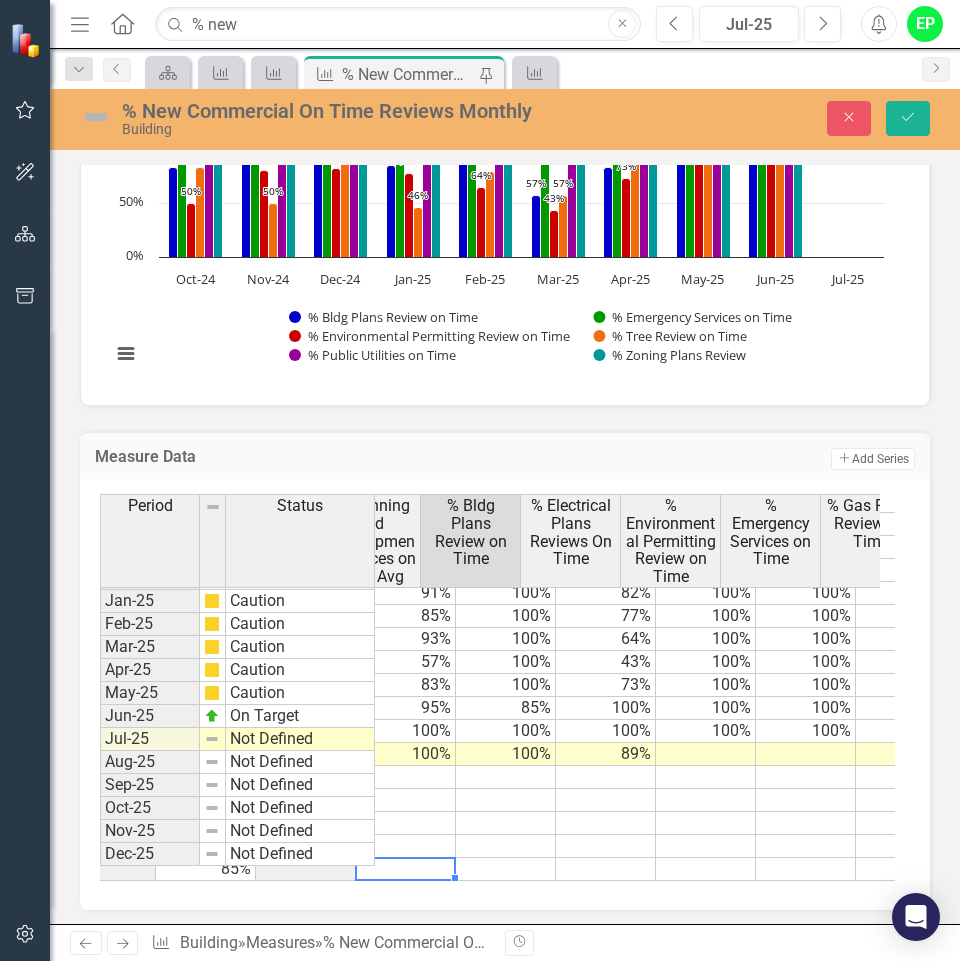 scroll, scrollTop: 0, scrollLeft: 419, axis: horizontal 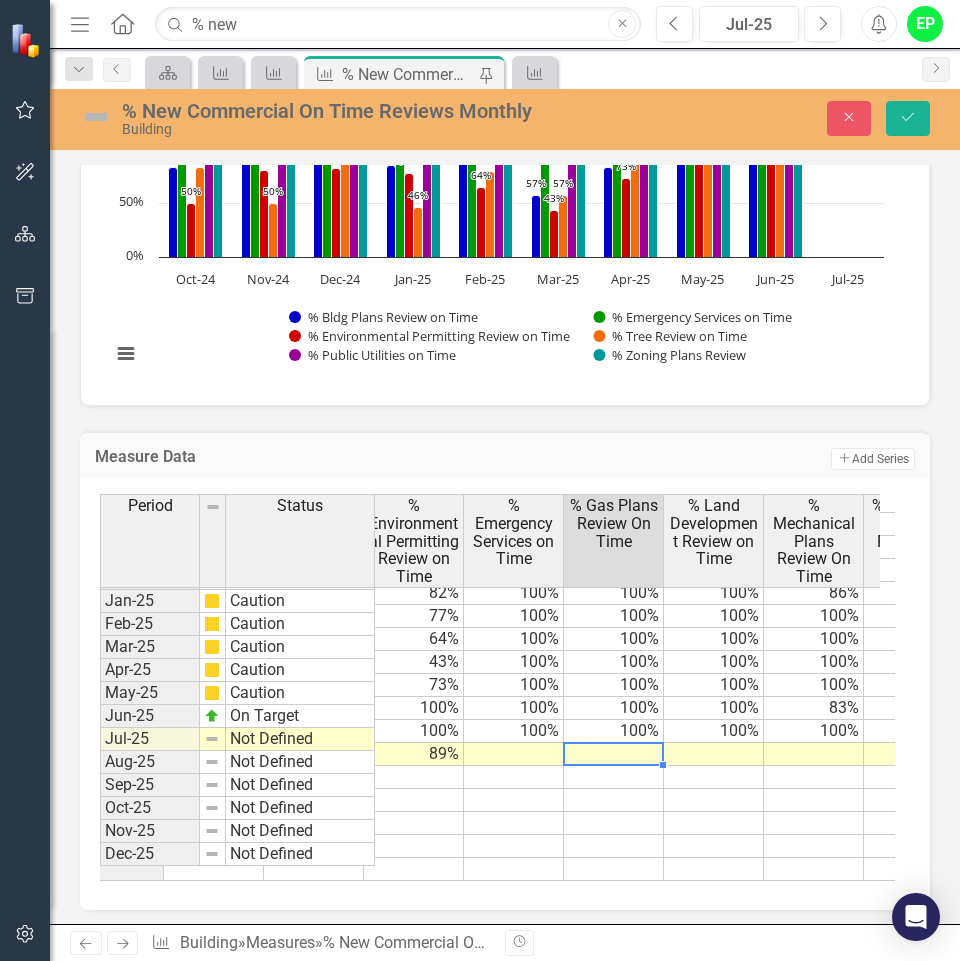 click at bounding box center (614, 754) 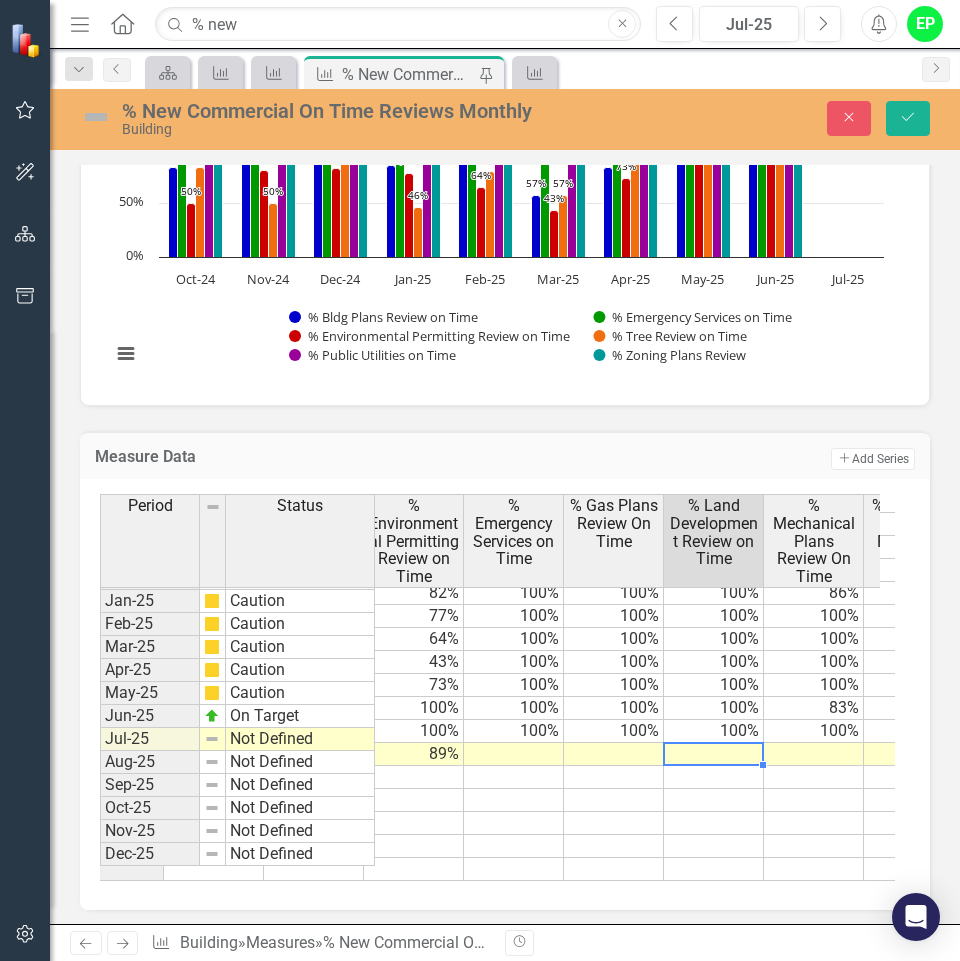 scroll, scrollTop: 3104, scrollLeft: 724, axis: both 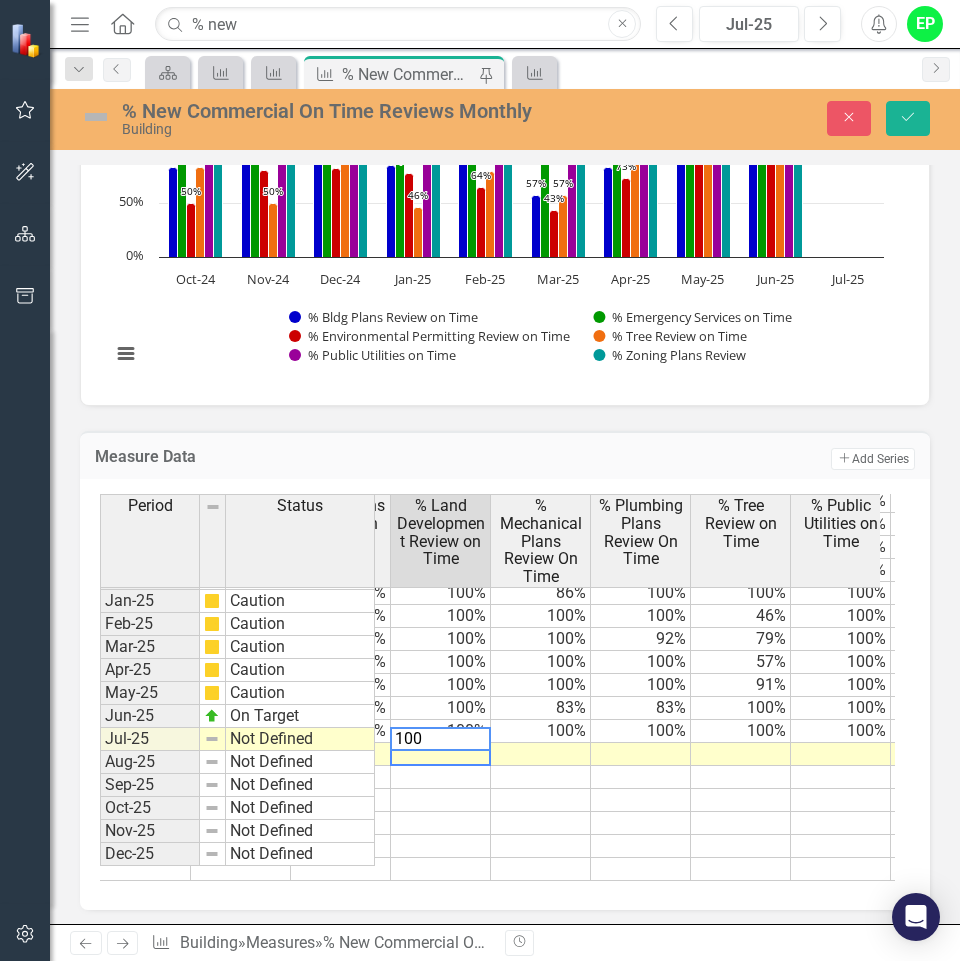 type on "100" 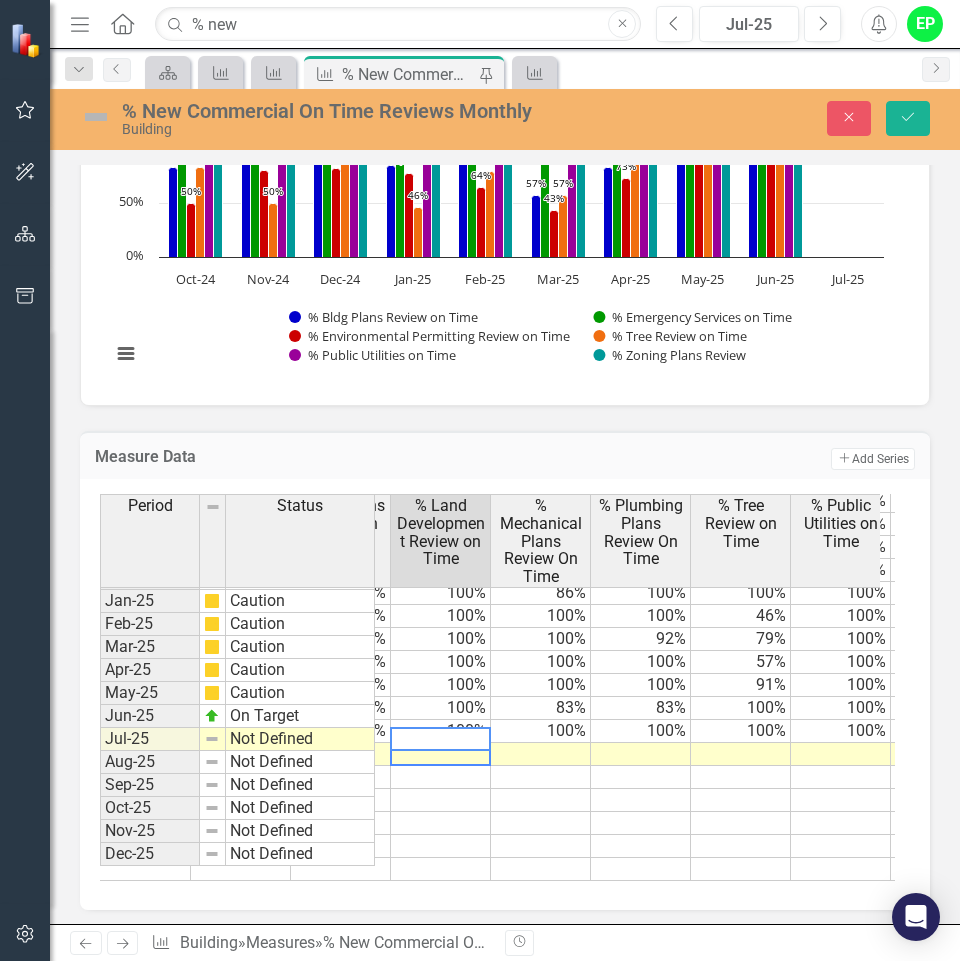 drag, startPoint x: 541, startPoint y: 732, endPoint x: 549, endPoint y: 748, distance: 17.888544 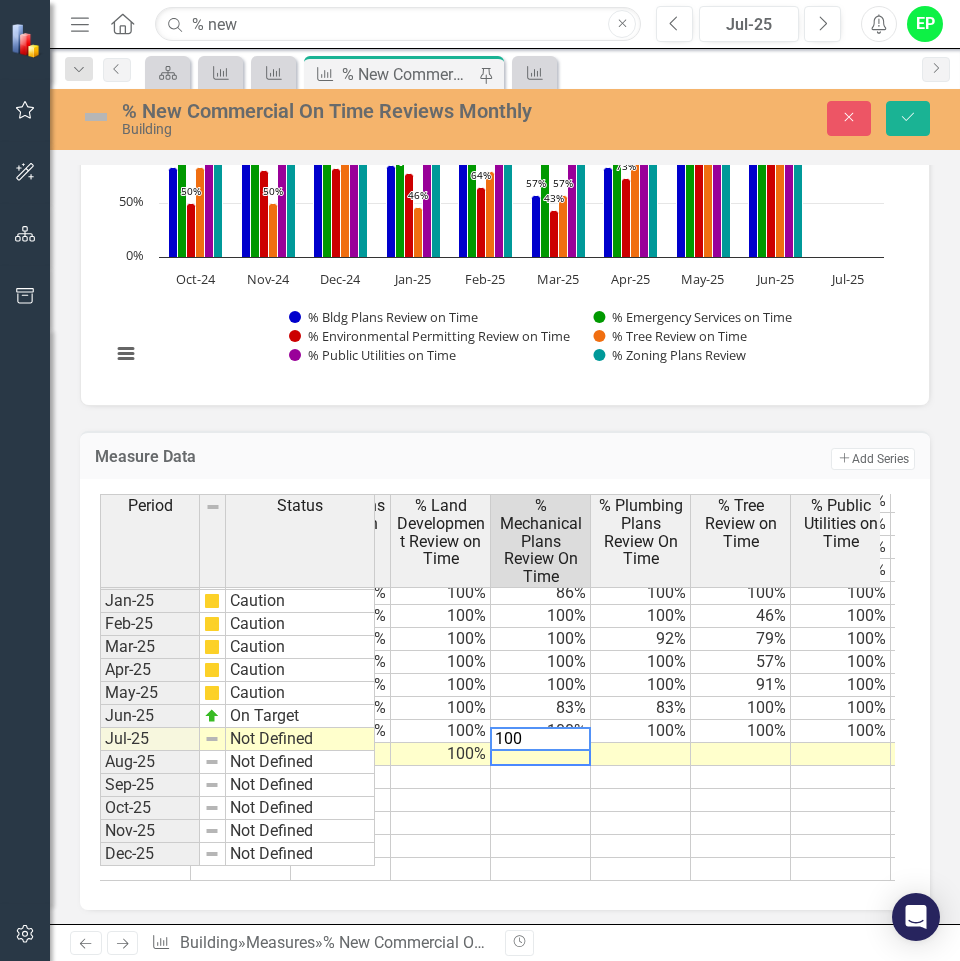 type on "100" 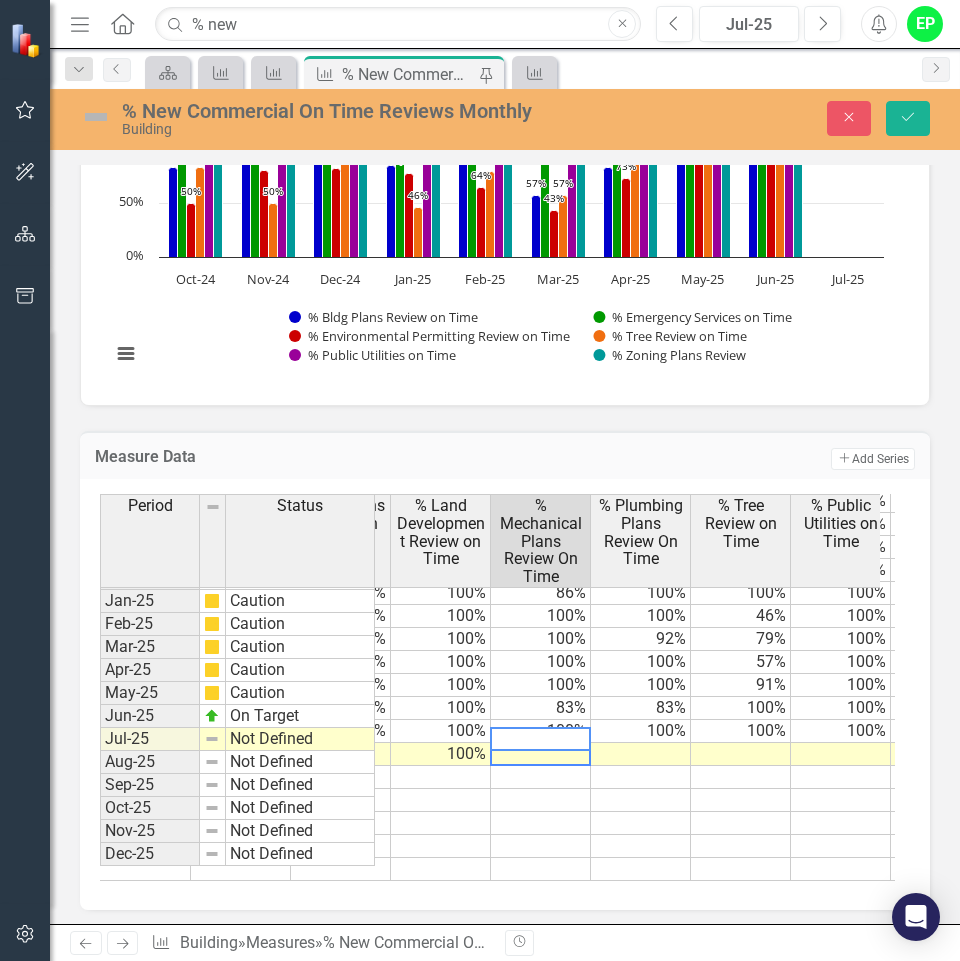 click at bounding box center [641, 754] 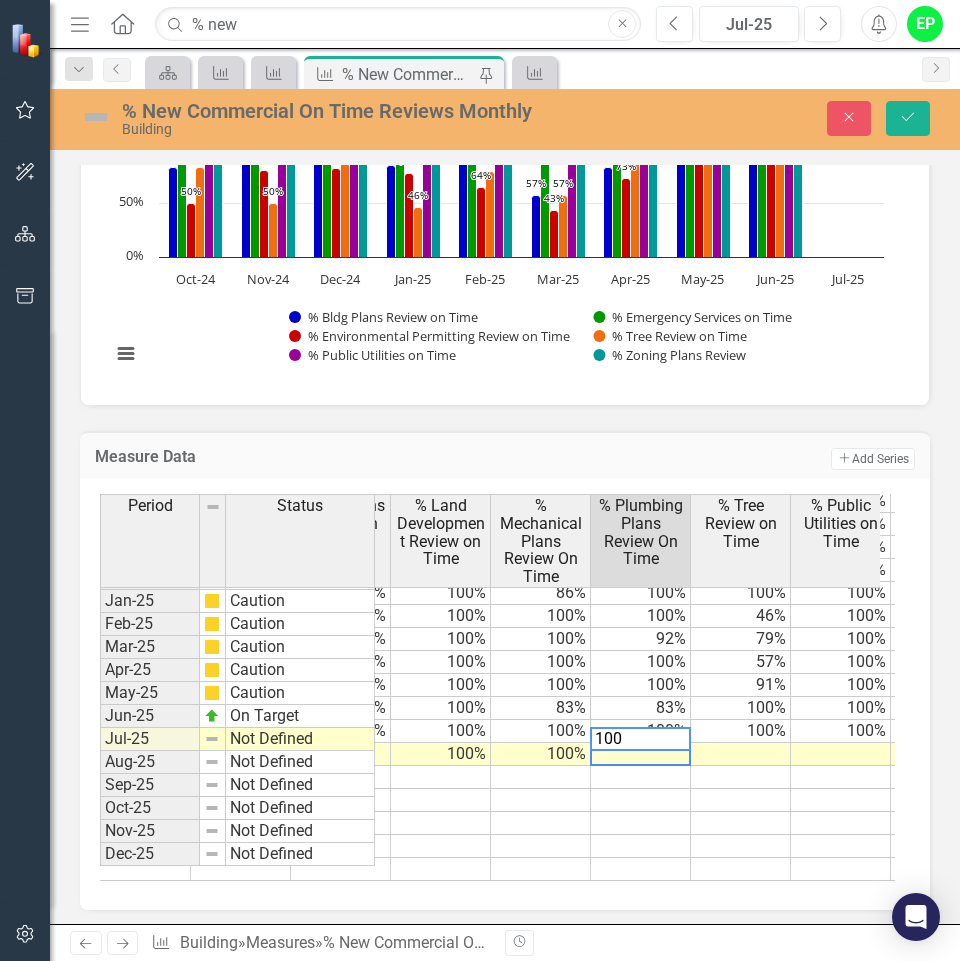 type on "100" 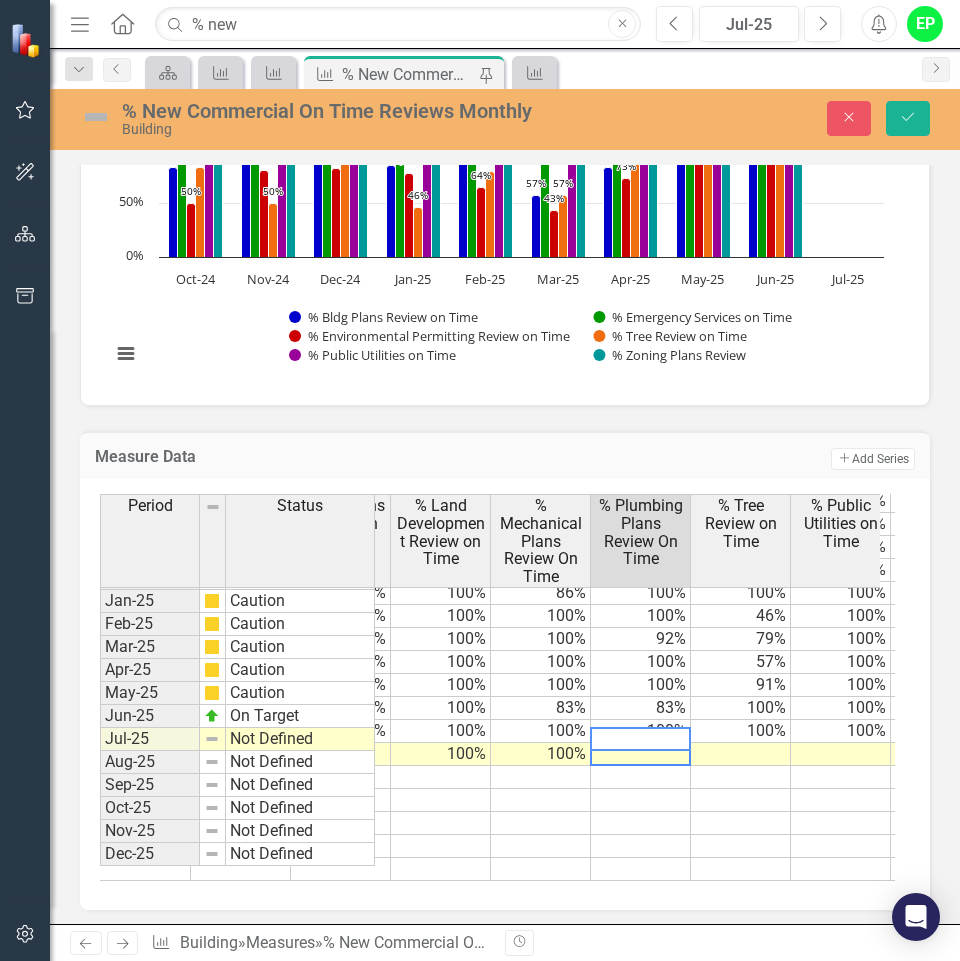 click at bounding box center (741, 754) 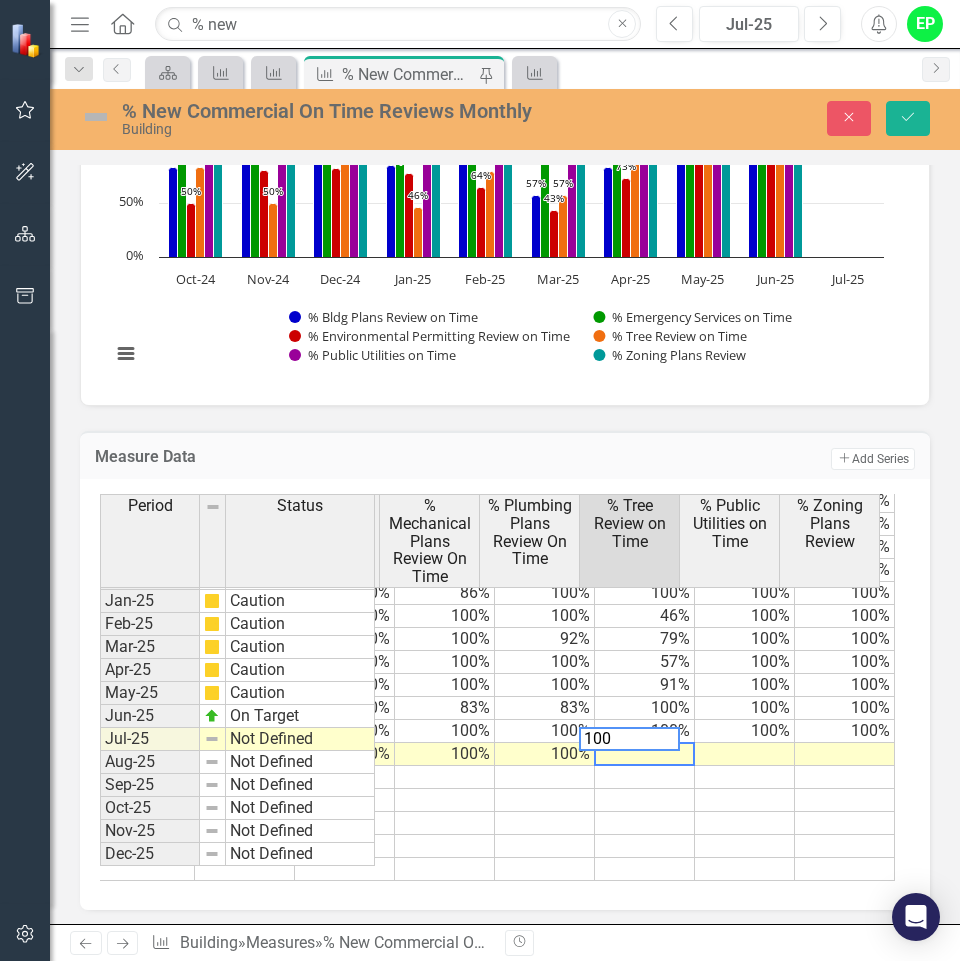 type on "100" 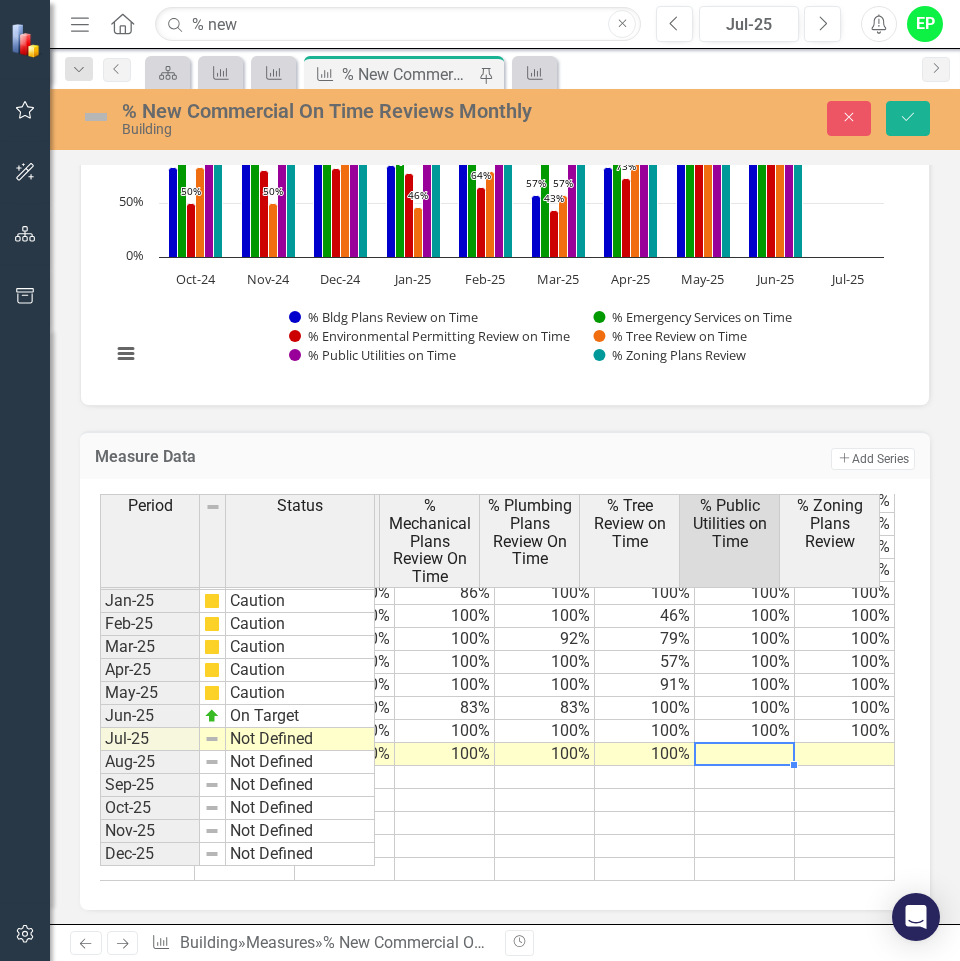 click on "Not Defined 85% 100% 100% 89% 100% 100% 100% 100%" at bounding box center [70, 754] 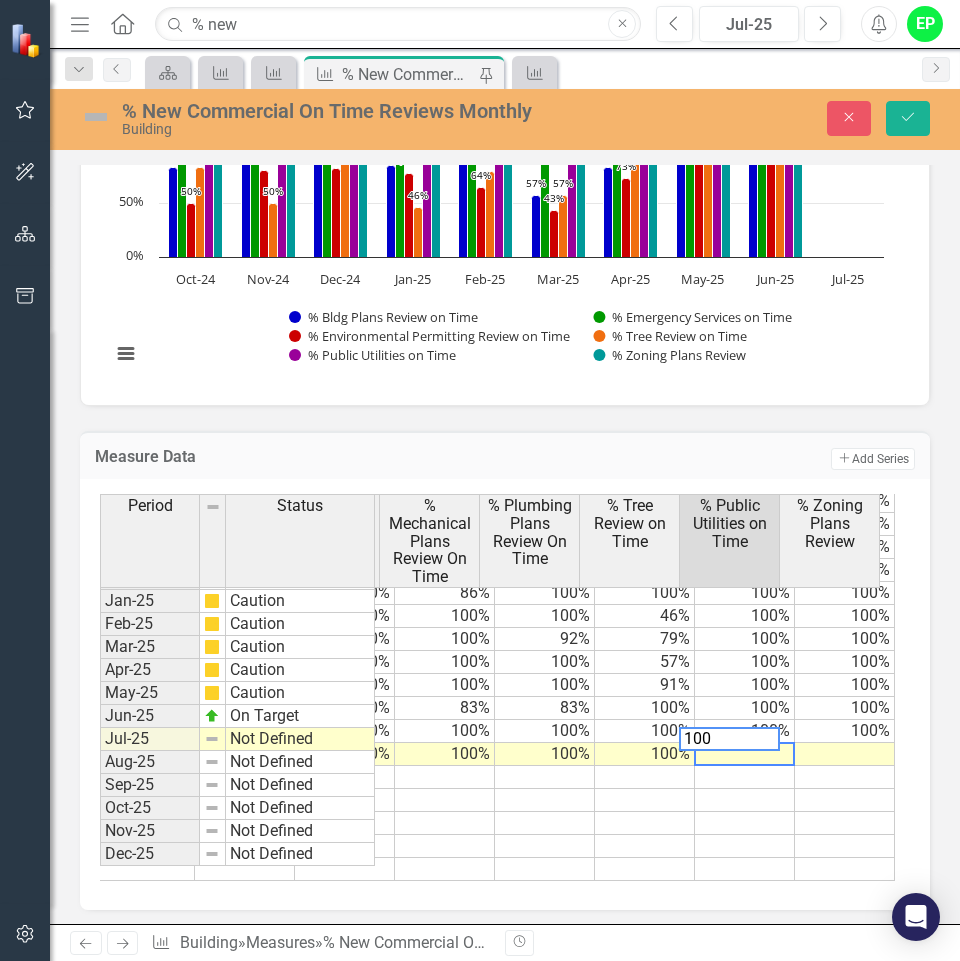 type on "100" 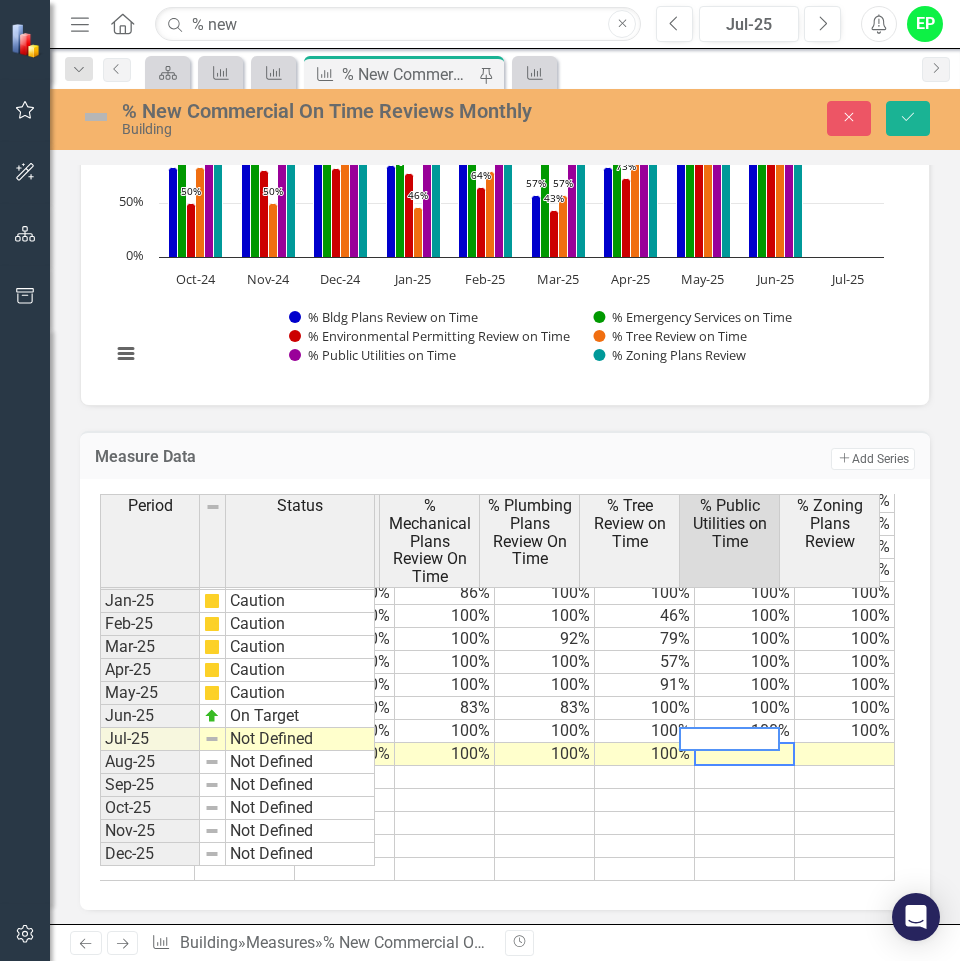 click at bounding box center [845, 754] 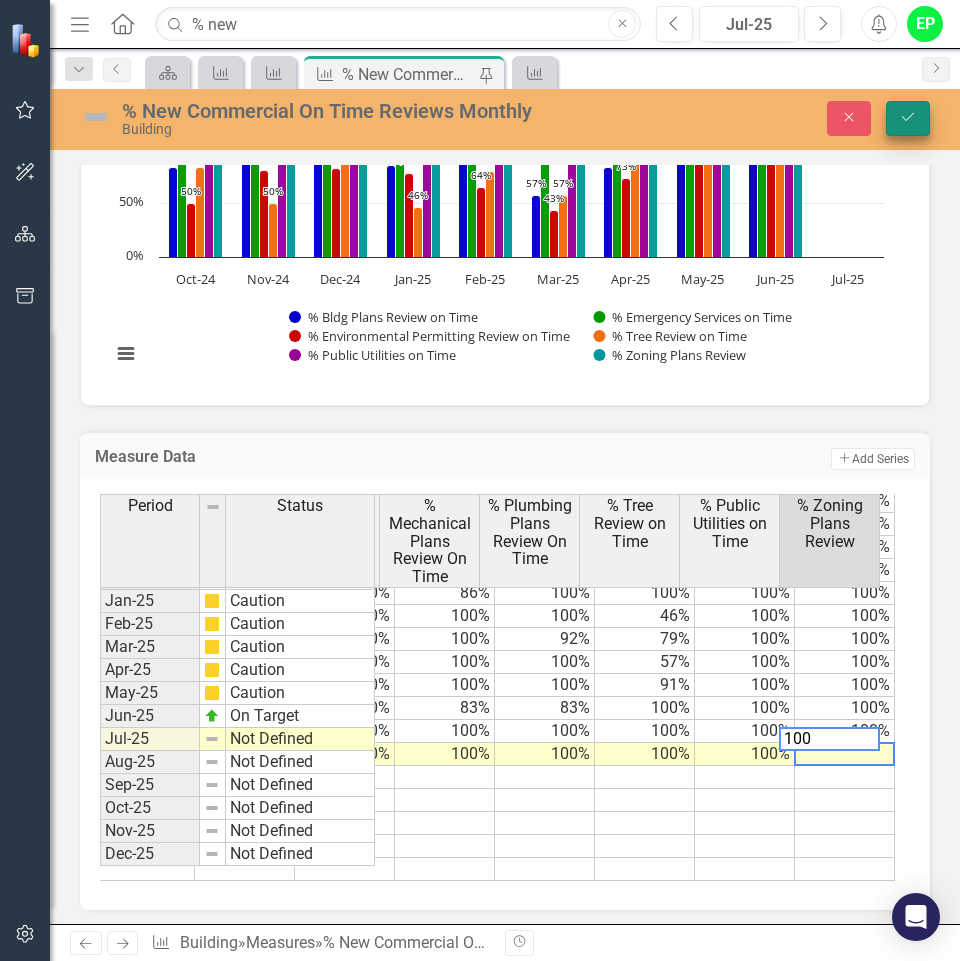 type on "100" 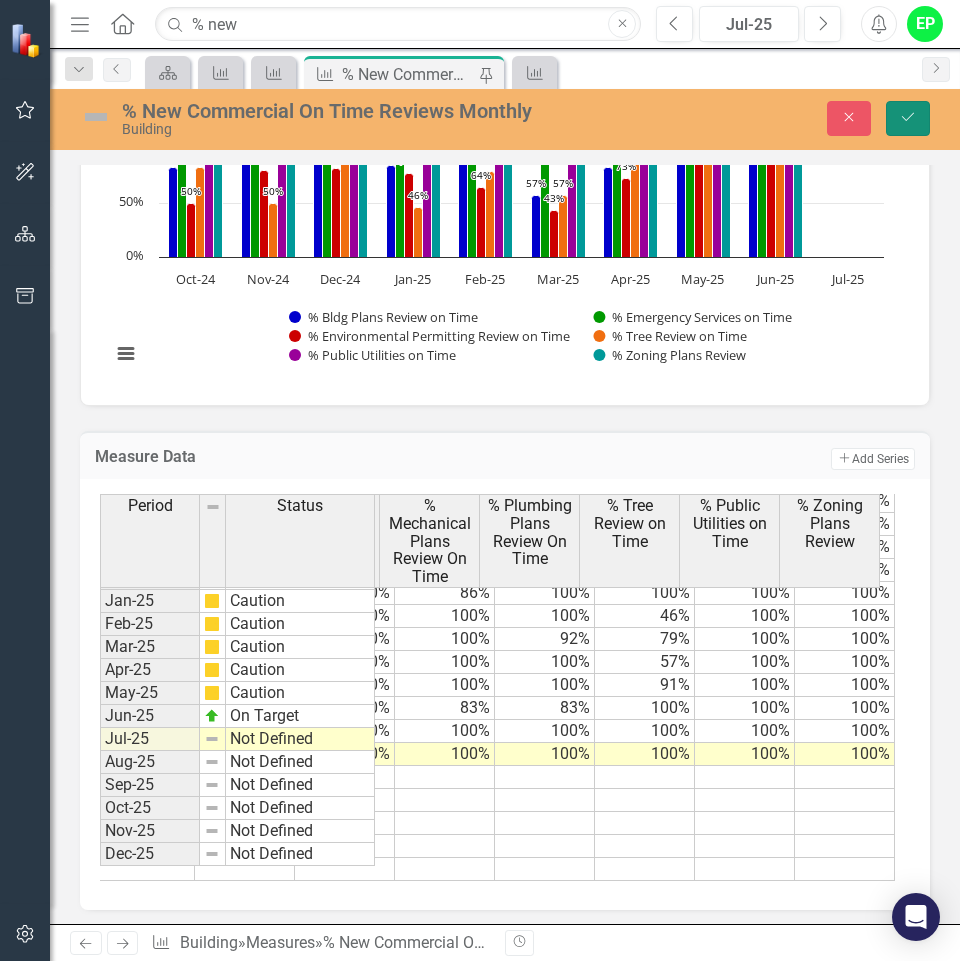 click on "Save" at bounding box center (908, 118) 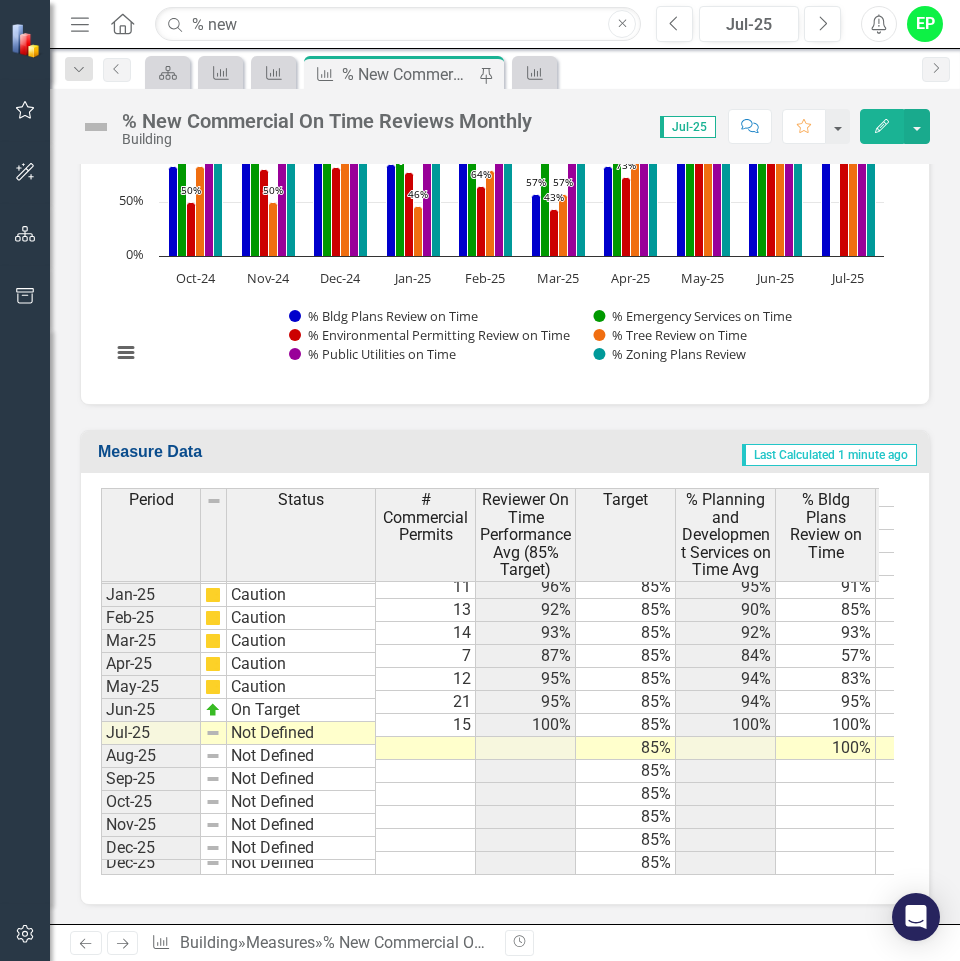 click on "Period Status # Commercial Permits Reviewer On Time Performance Avg (85% Target) Target % Planning and Development Services on Time Avg % Bldg Plans Review on Time % Electrical Plans Reviews On Time % Environmental Permitting Review on Time % Emergency Services on Time % Gas Plans Review On Time % Land Development Review on Time % Mechanical Plans Review On Time % Plumbing Plans Review On Time % Tree Review on Time % Public Utilities on Time % Zoning Plans Review Jul-23 On Target 22 90% 85% 89% 91% 82% 100% 91% 60% 100% 82% 82% 100% 100% 100% Aug-23 On Hold 13 95% 85% 94% 92% 100% 100% 100% 75% 100% 100% 77% 100% 100% 100% Sept-23 On Hold 85% Oct-23 On Hold 85% Nov-23 On Hold 85% Dec-23 On Hold 85% Jan-24 On Hold 85% Feb-24 On Hold 85% Mar-24 Caution 9 89% 85% 86% 89% 75% 67% 100% 100% 89% 100% 100% 67% 100% 89% Apr-24 On Target 7 100% 85% 100% 100% 100% 100% 100% 100% 100% 100% 100% 100% 100% 100% May-24 On Target 8 97% 85% 96% 88% 100% 88% 100% 100% 100% 100% 100% 88% 100% 100% Jun-24 On Target 11 98% 85% 4" at bounding box center [505, 688] 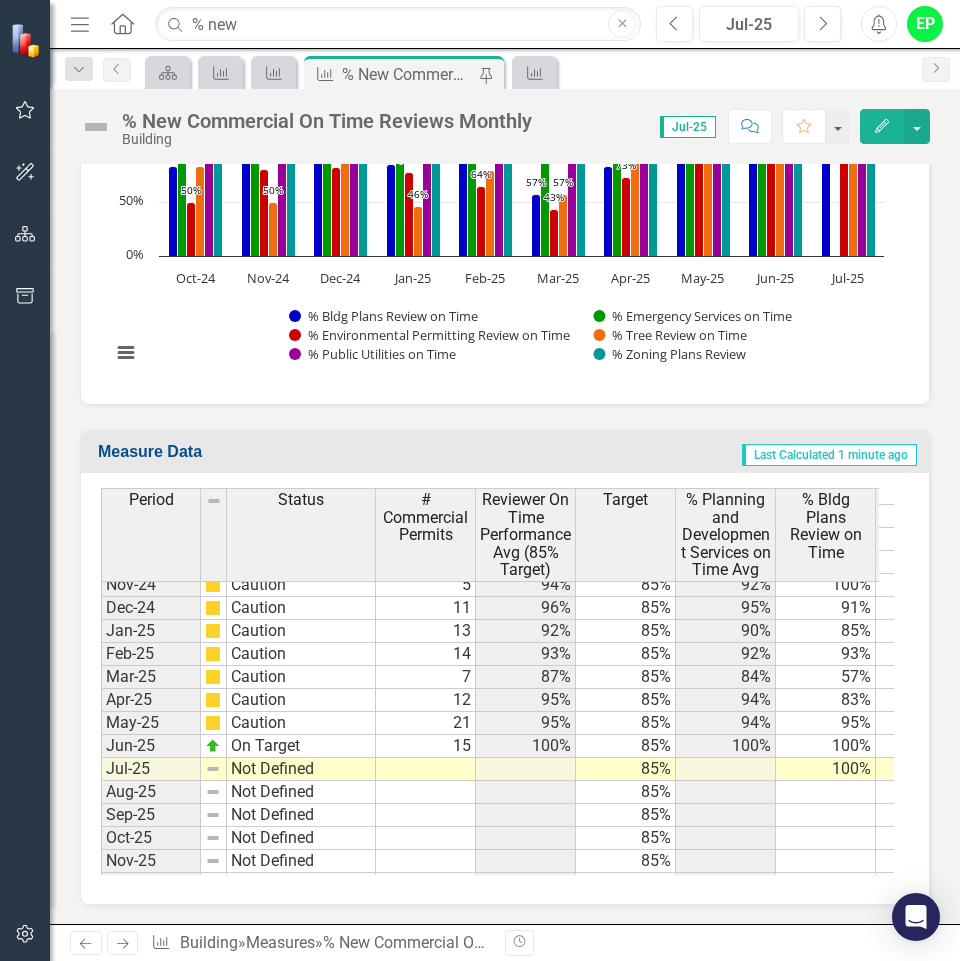 scroll, scrollTop: 2976, scrollLeft: 0, axis: vertical 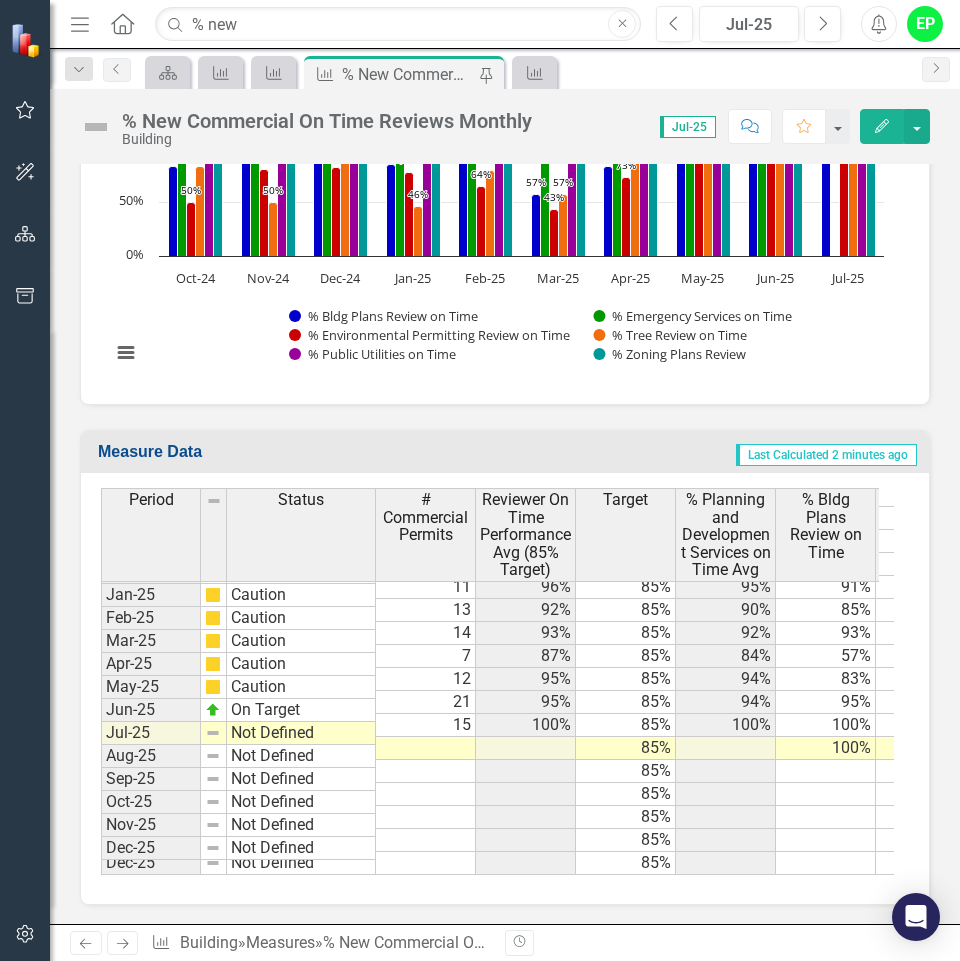 click on "Last Calculated 2 minutes ago" at bounding box center (657, 454) 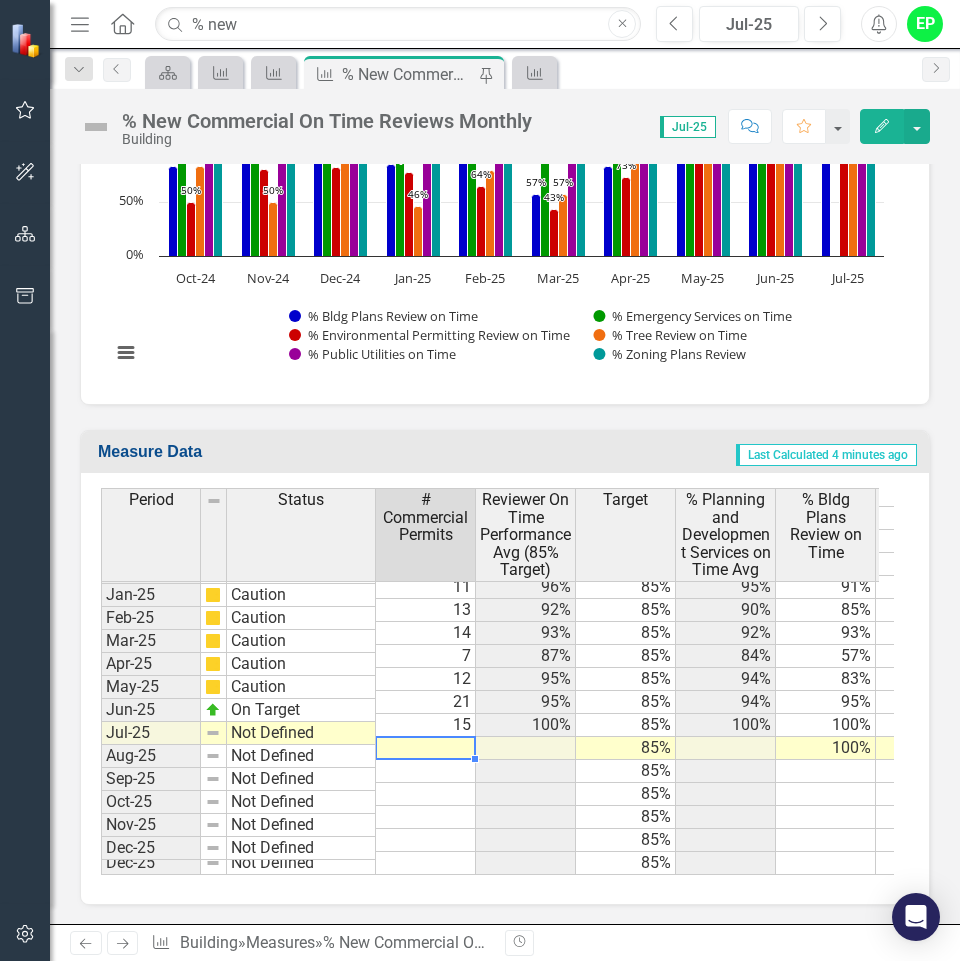 click at bounding box center (526, 748) 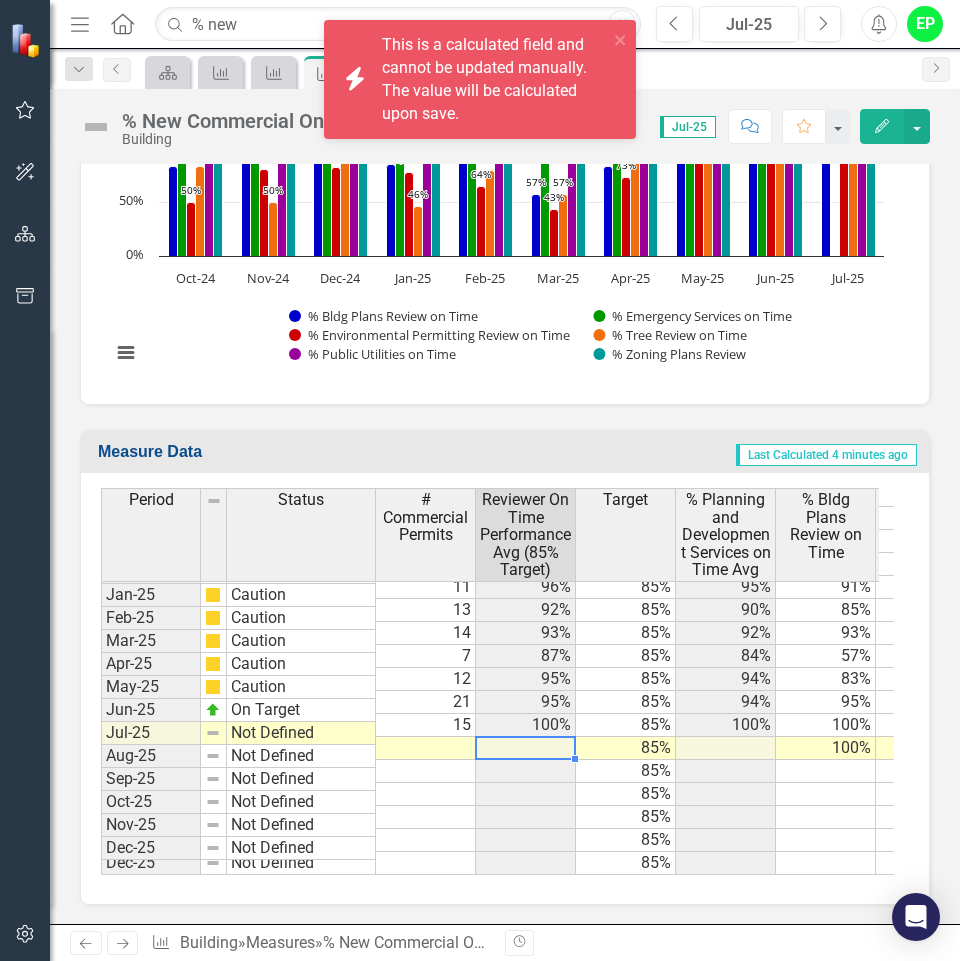 click at bounding box center [426, 748] 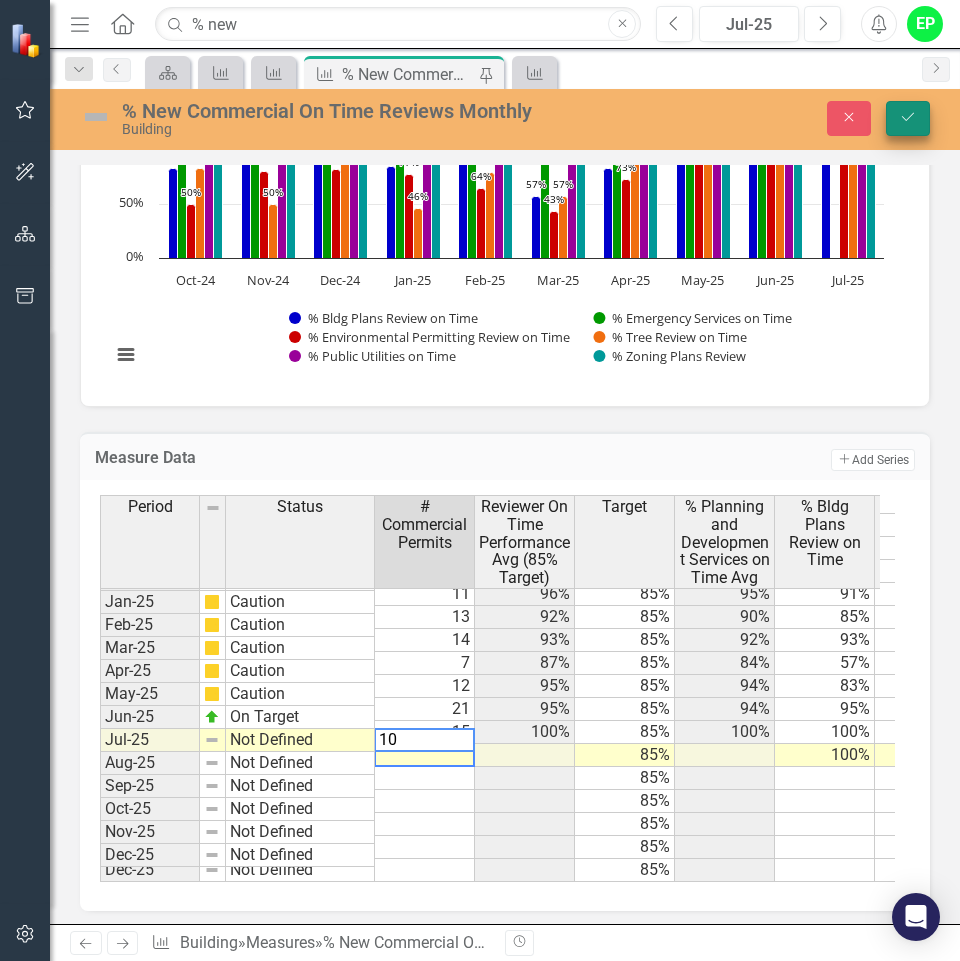type on "10" 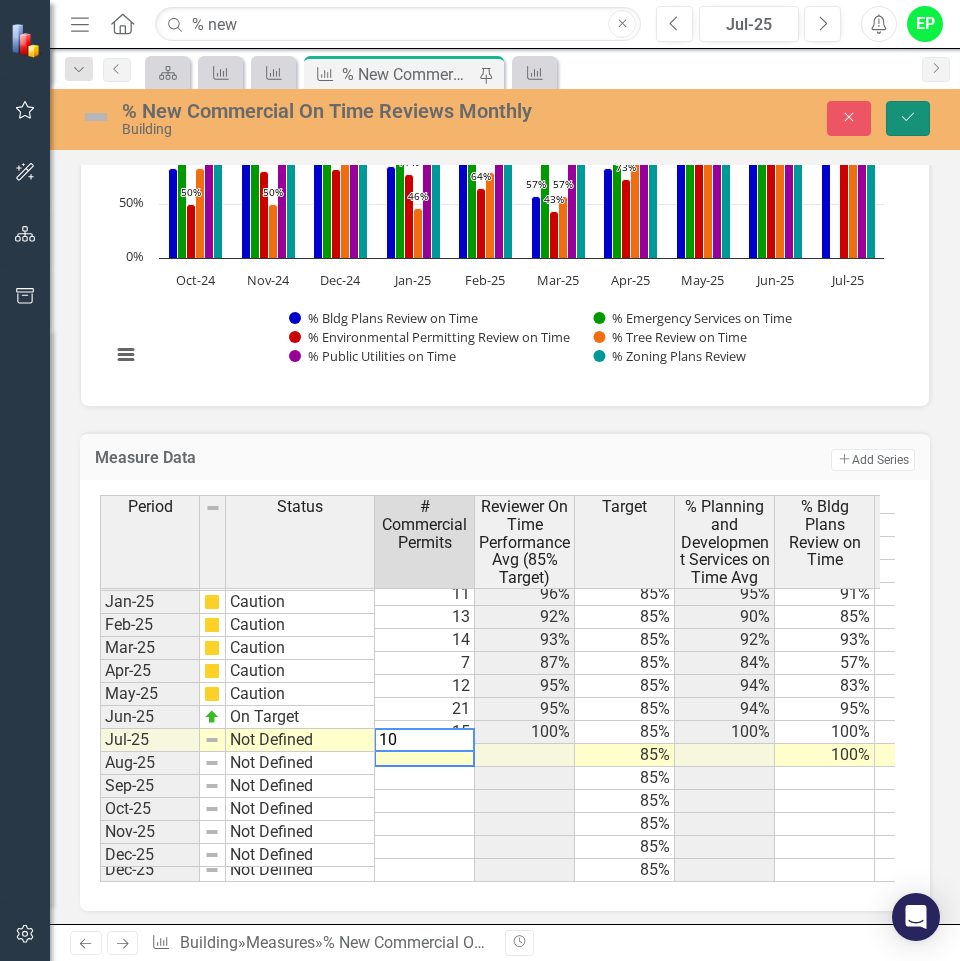 click on "Save" 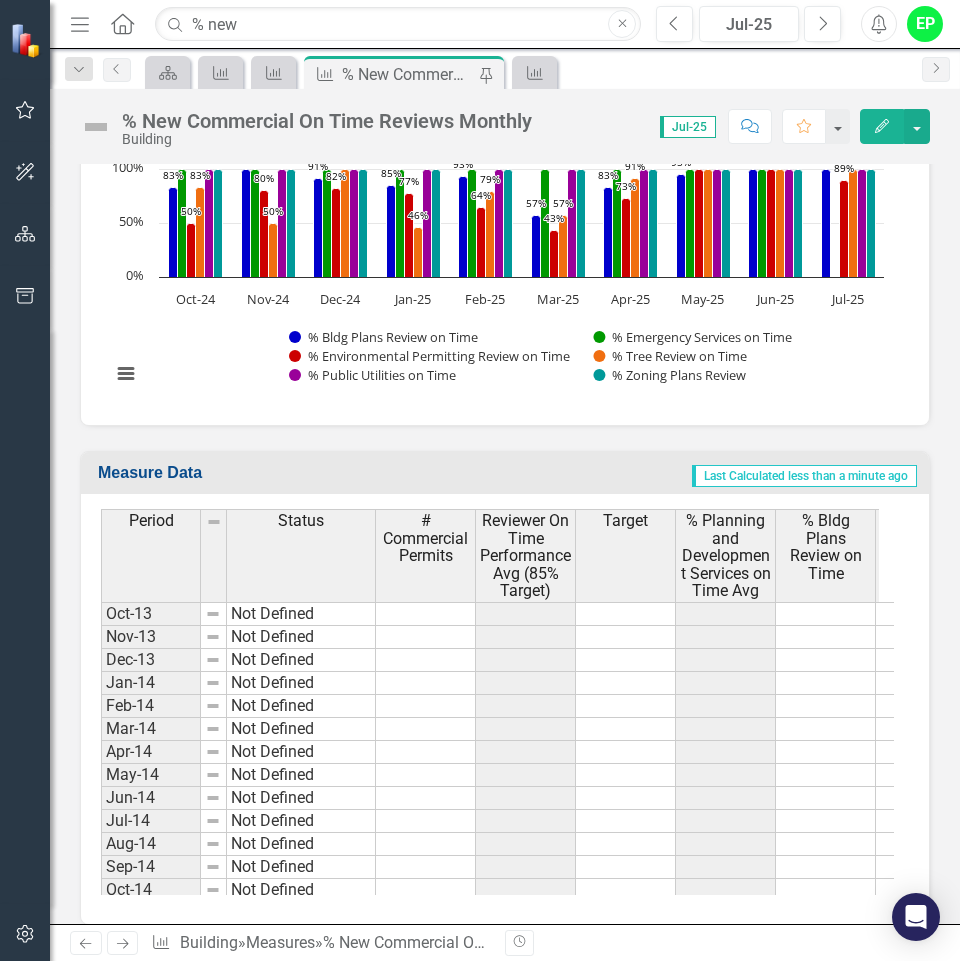 scroll, scrollTop: 951, scrollLeft: 0, axis: vertical 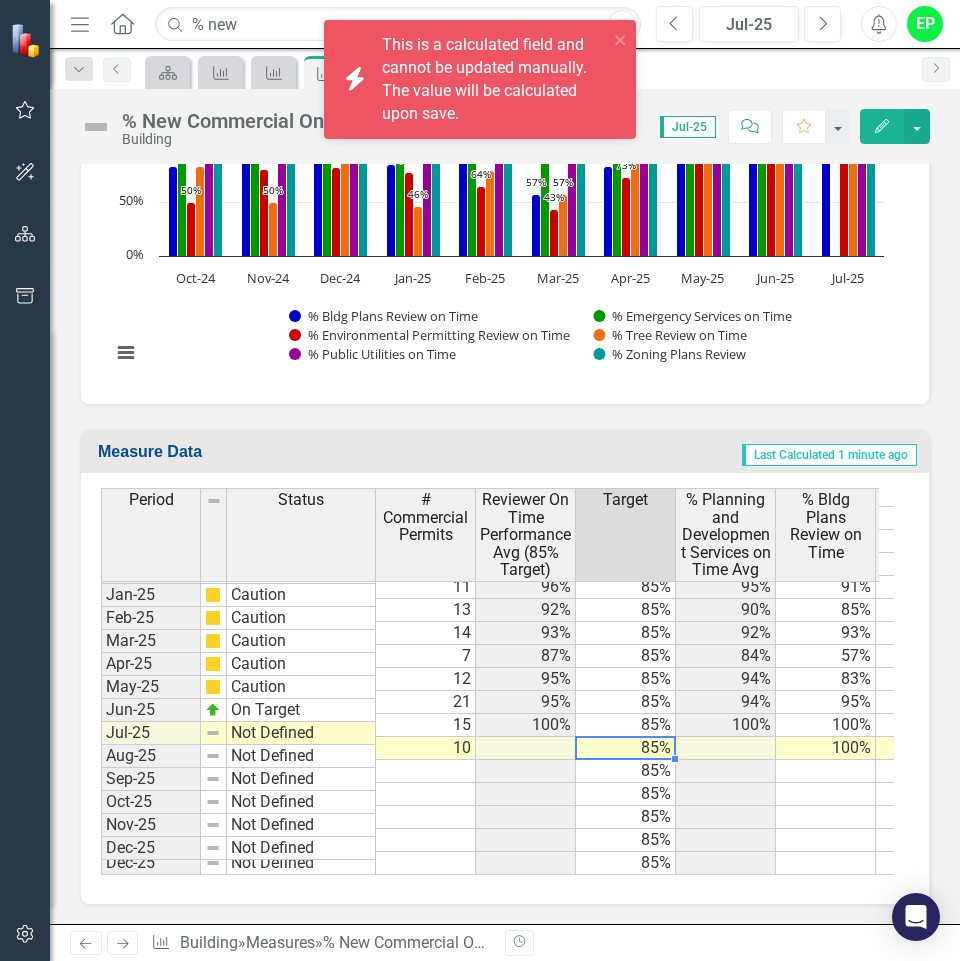 click on "85%" at bounding box center (626, 748) 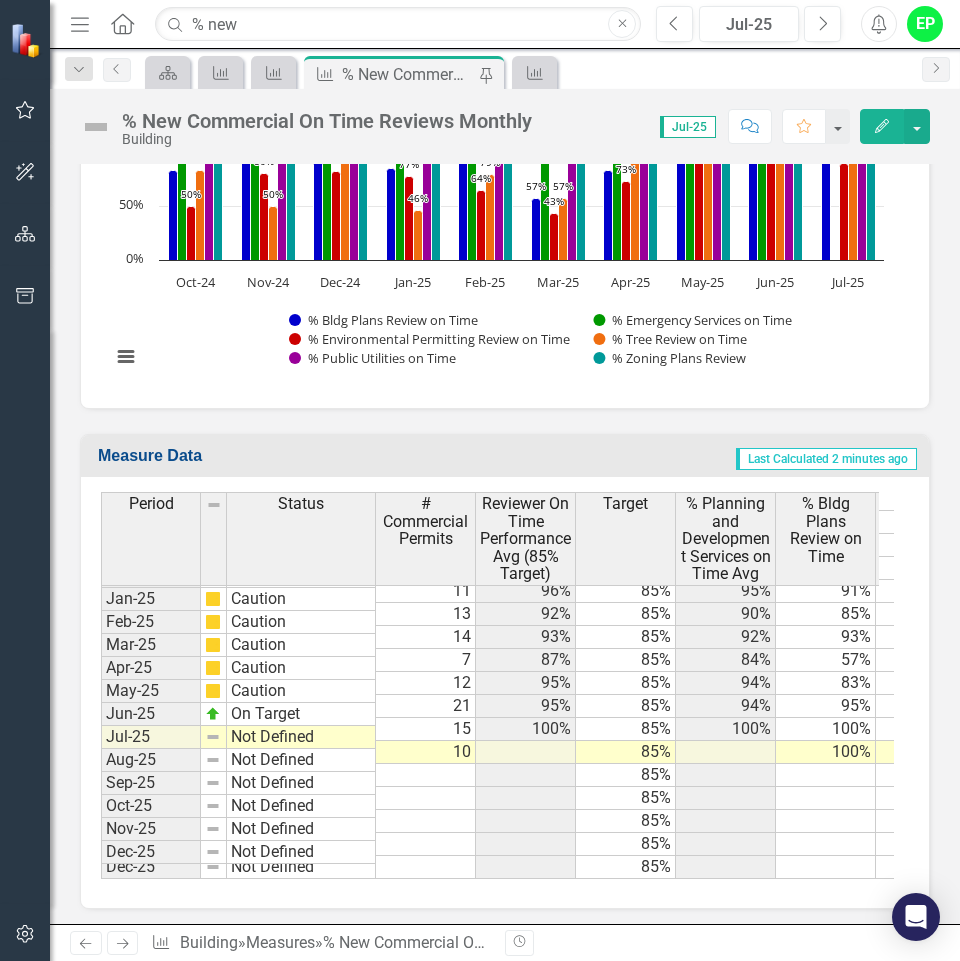 scroll, scrollTop: 952, scrollLeft: 0, axis: vertical 